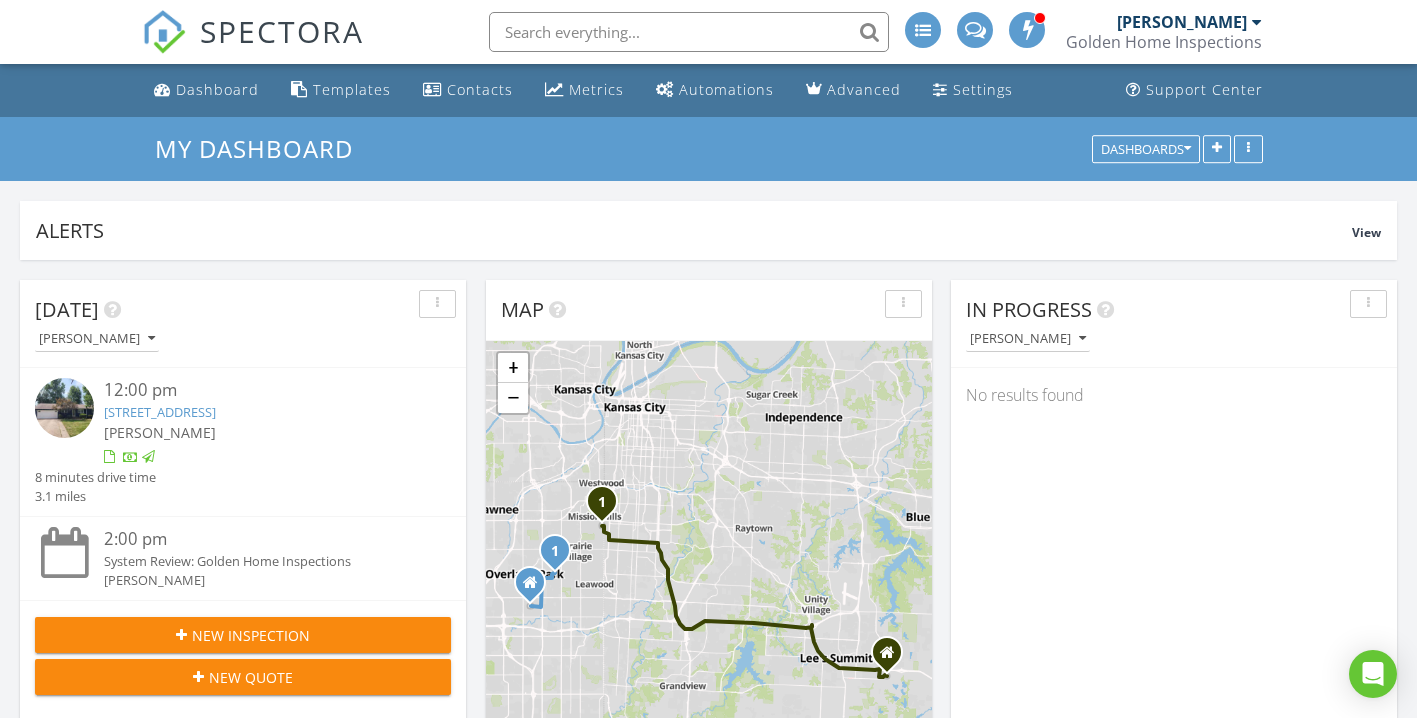 scroll, scrollTop: 1271, scrollLeft: 0, axis: vertical 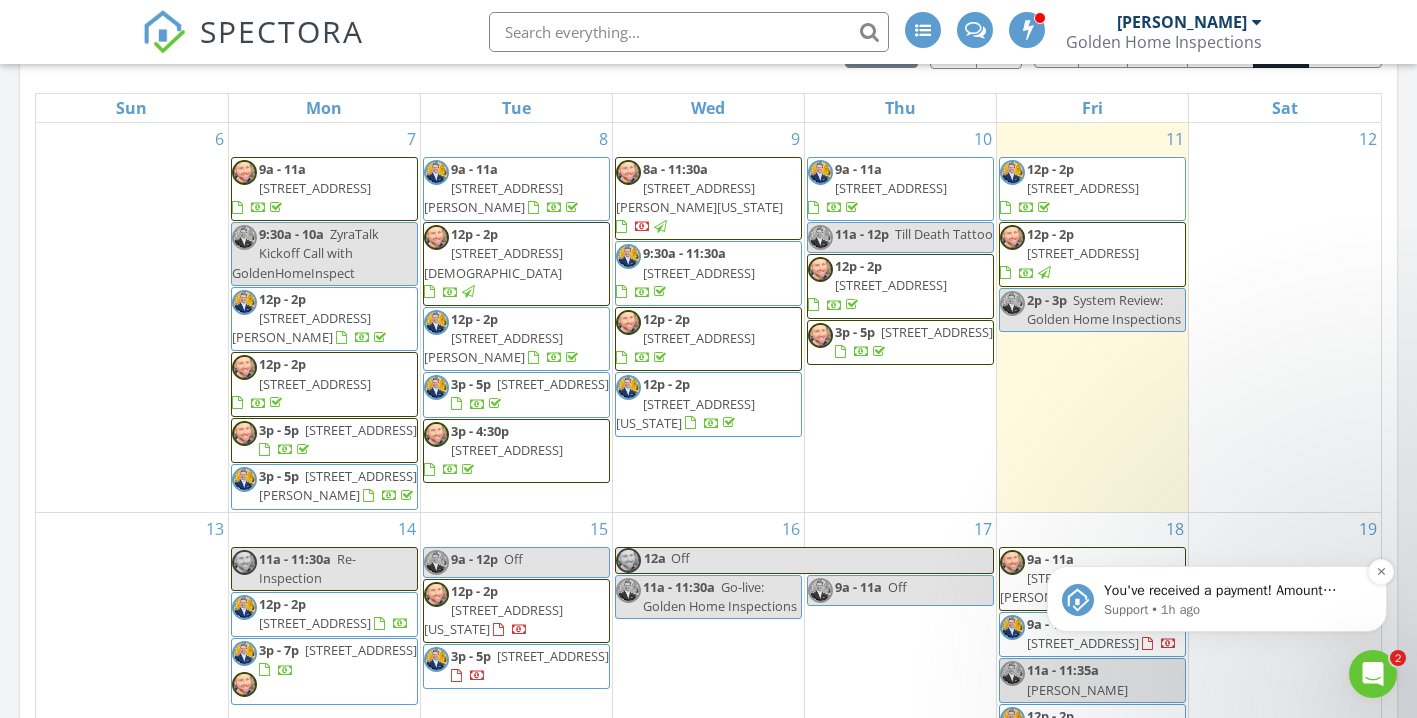 click on "Support • 1h ago" at bounding box center [1233, 610] 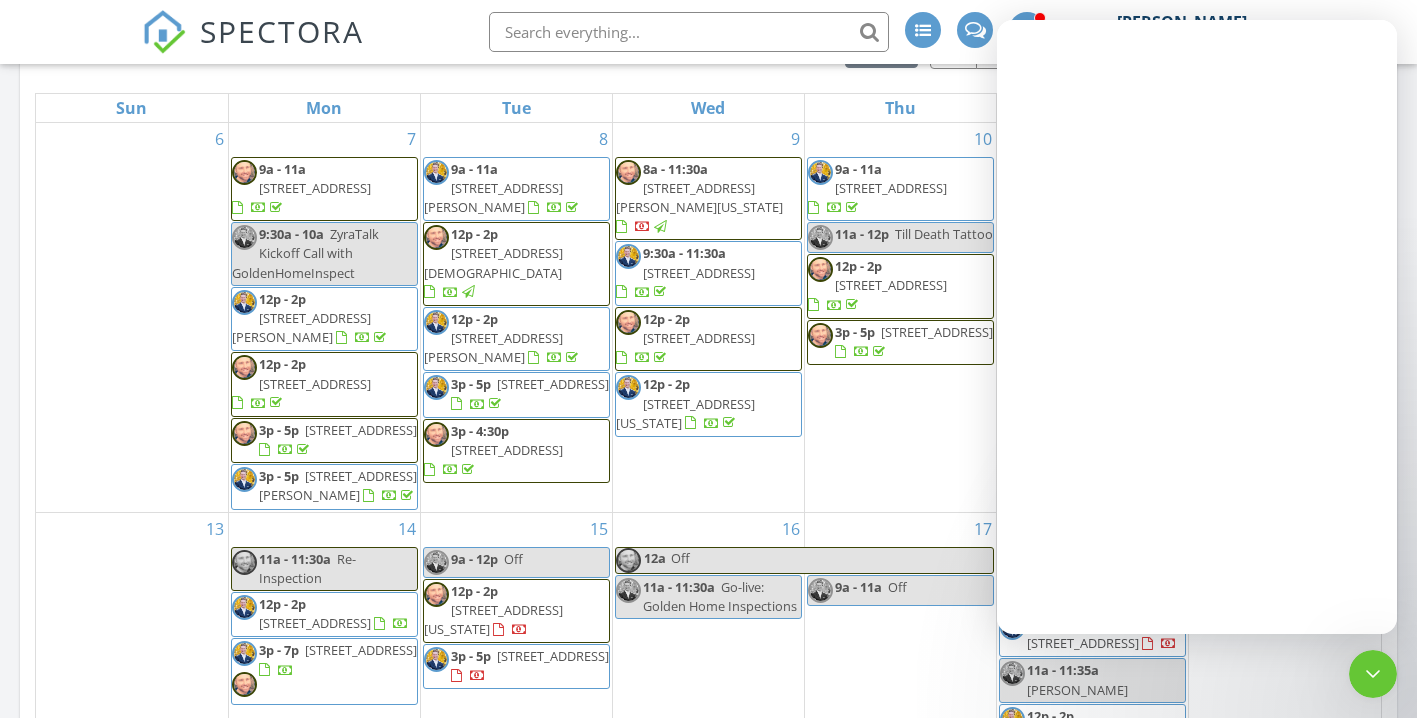 scroll, scrollTop: 0, scrollLeft: 0, axis: both 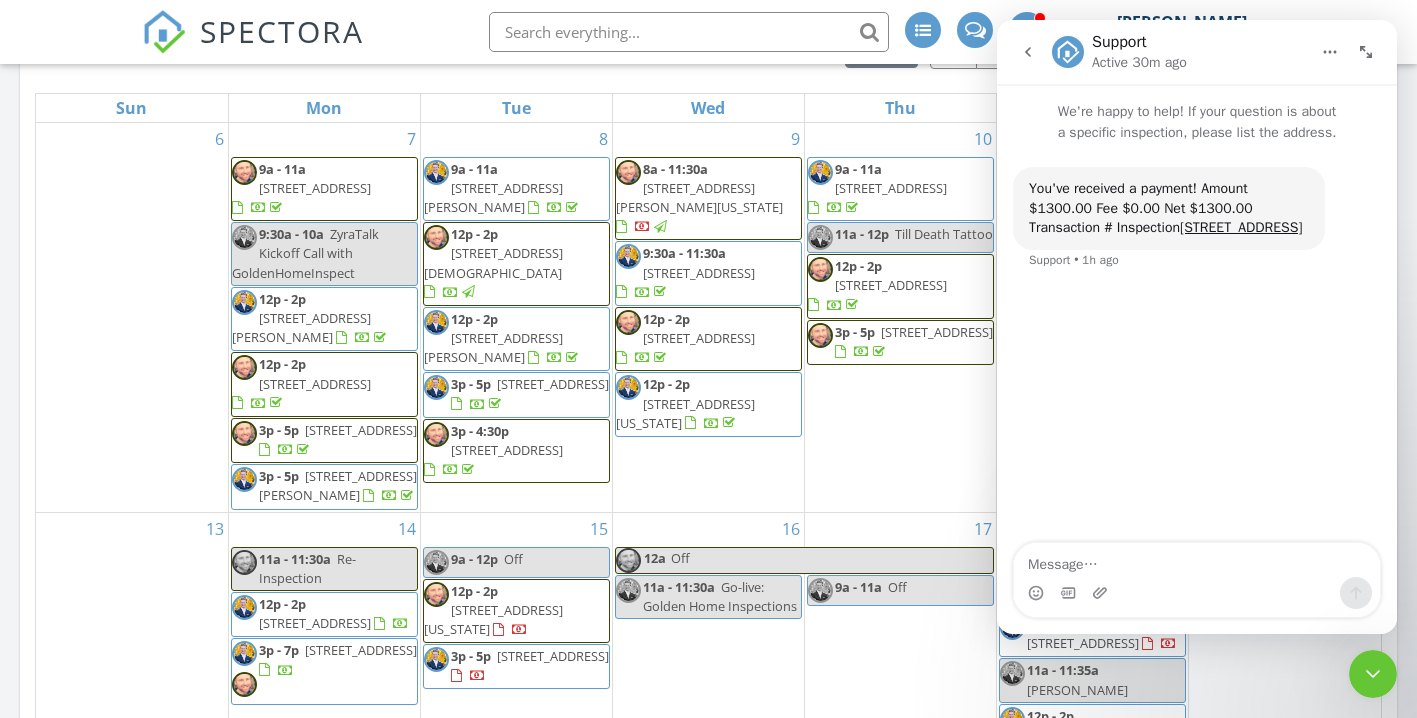click 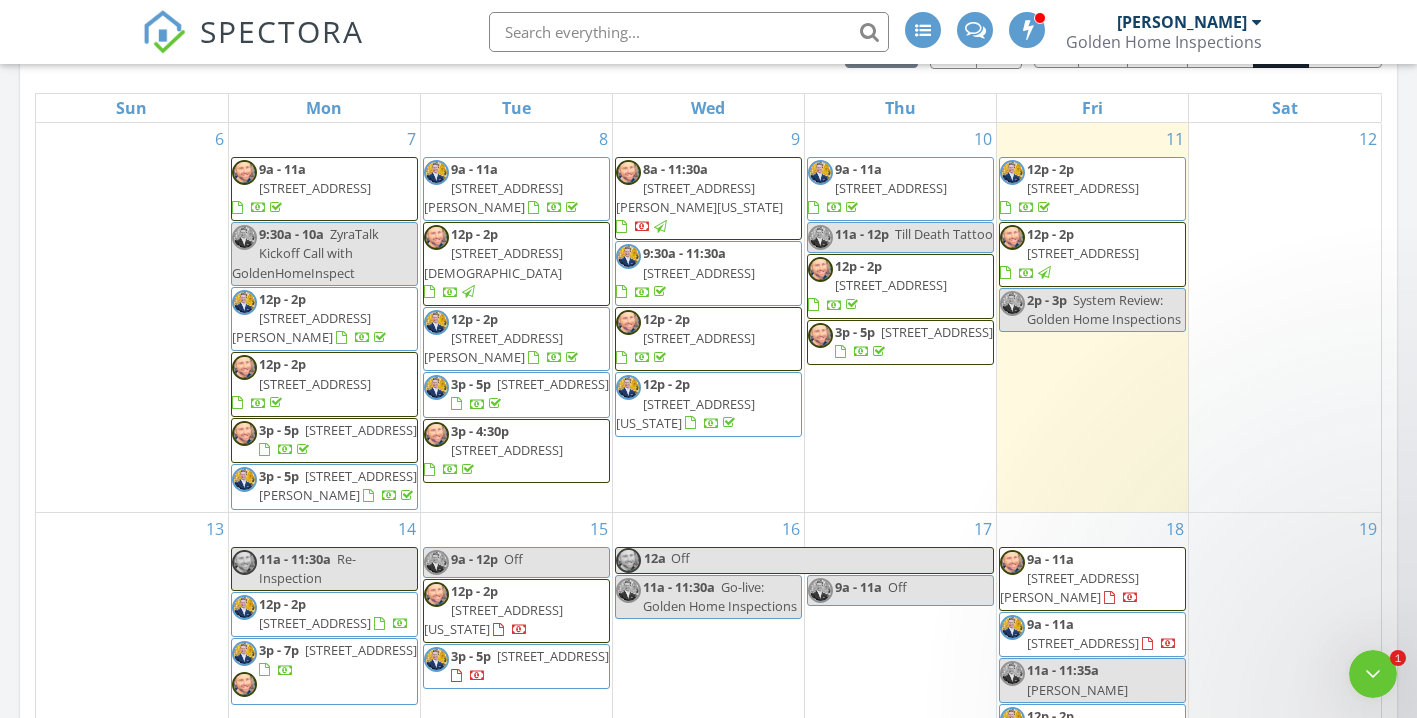 scroll, scrollTop: 0, scrollLeft: 0, axis: both 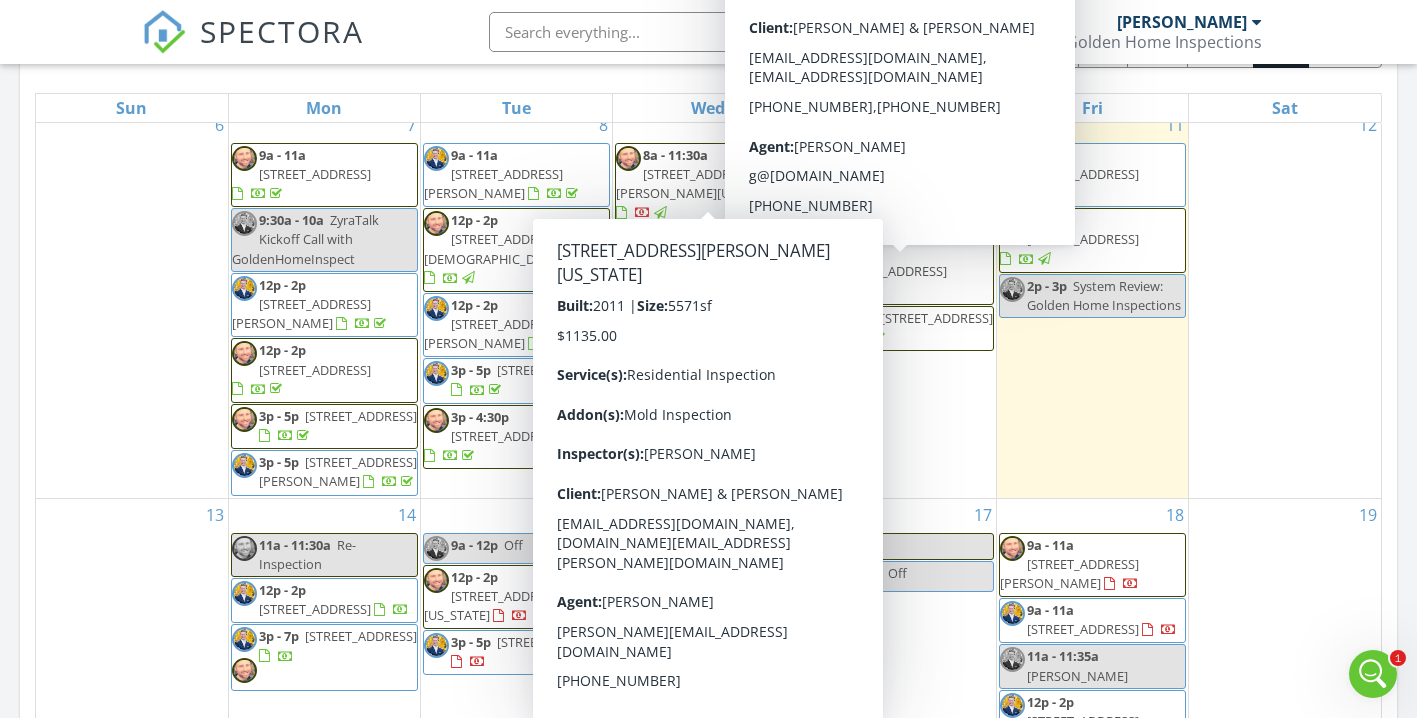click on "[STREET_ADDRESS][PERSON_NAME][US_STATE]" at bounding box center [699, 183] 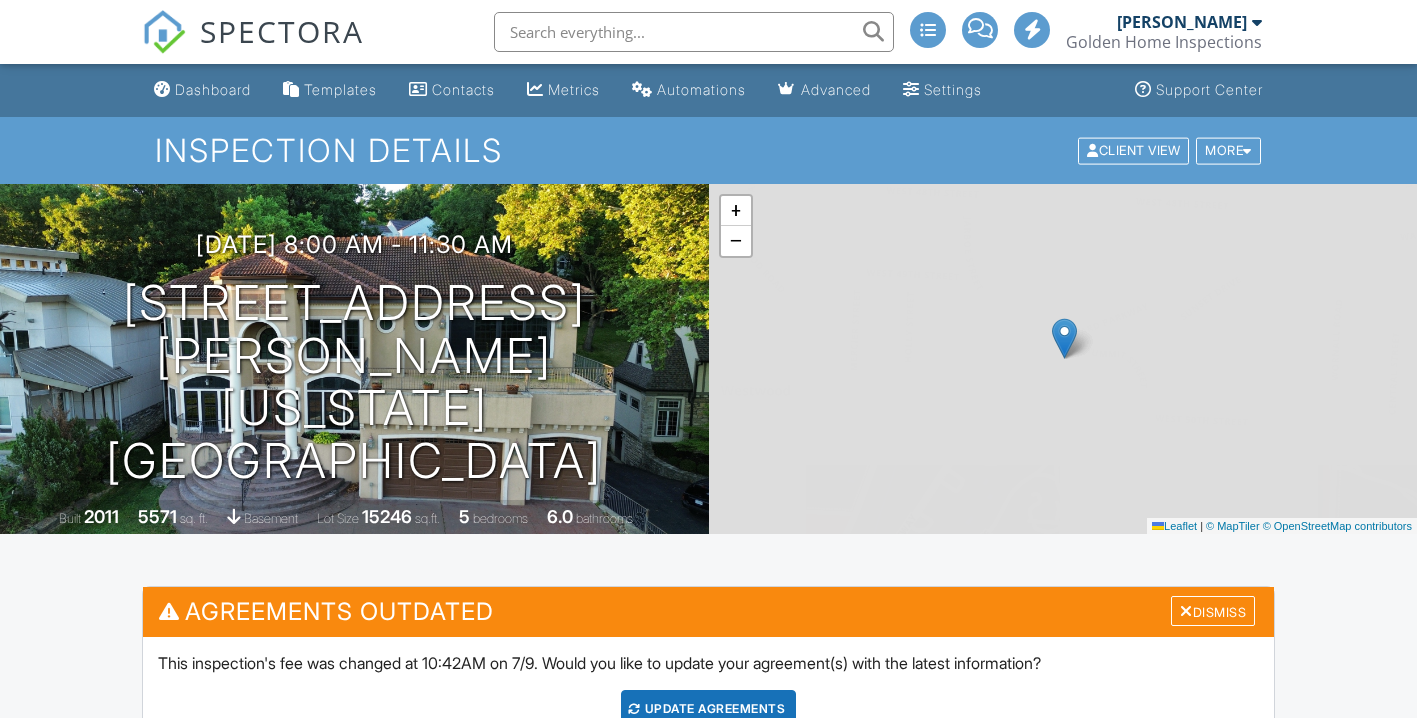scroll, scrollTop: 516, scrollLeft: 0, axis: vertical 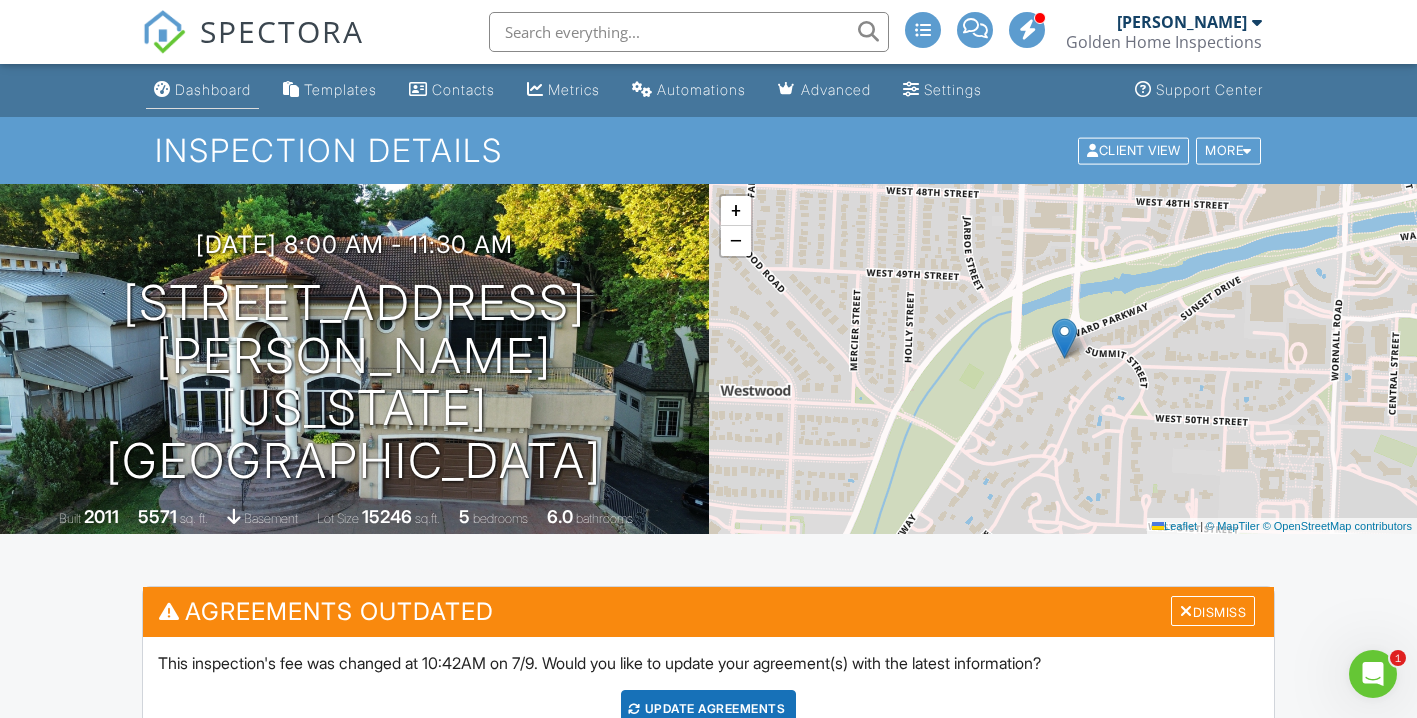 click on "Dashboard" at bounding box center (213, 89) 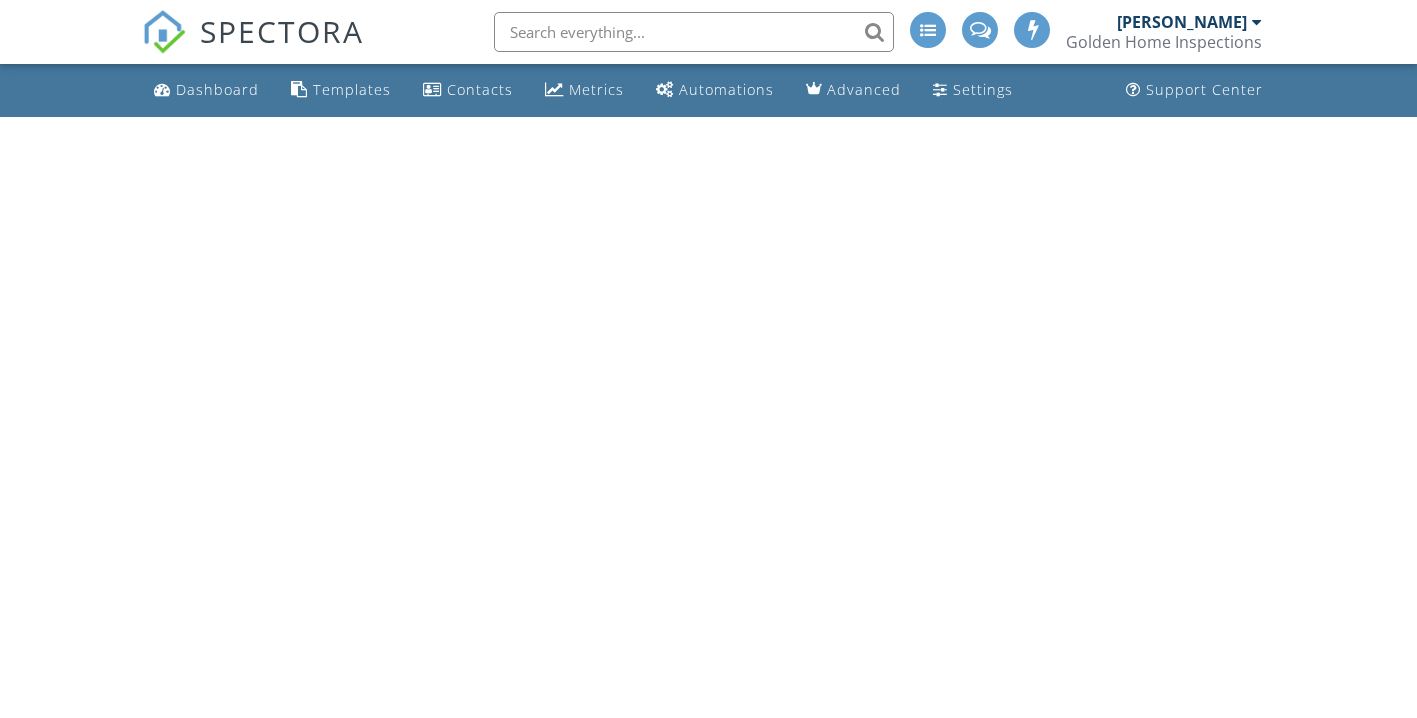 scroll, scrollTop: 0, scrollLeft: 0, axis: both 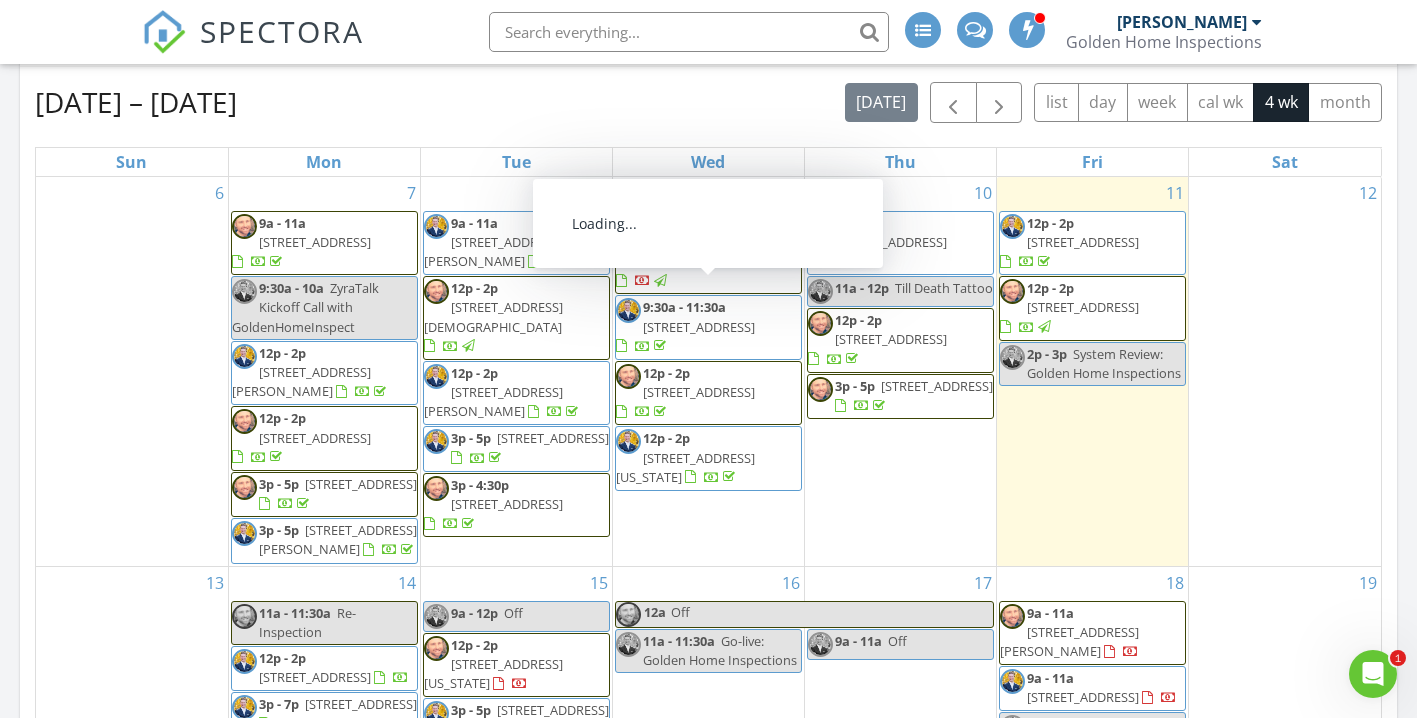 click on "[STREET_ADDRESS][PERSON_NAME][US_STATE]" at bounding box center [699, 251] 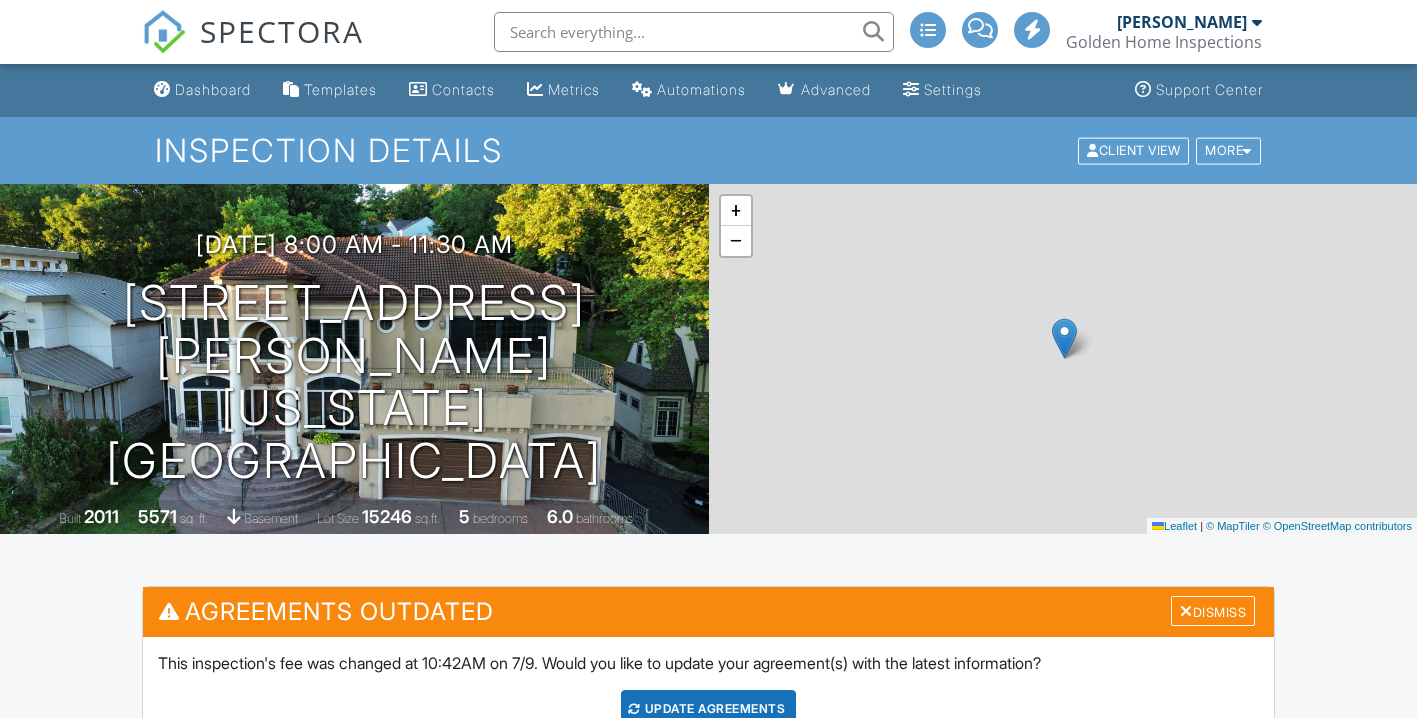 scroll, scrollTop: 9, scrollLeft: 0, axis: vertical 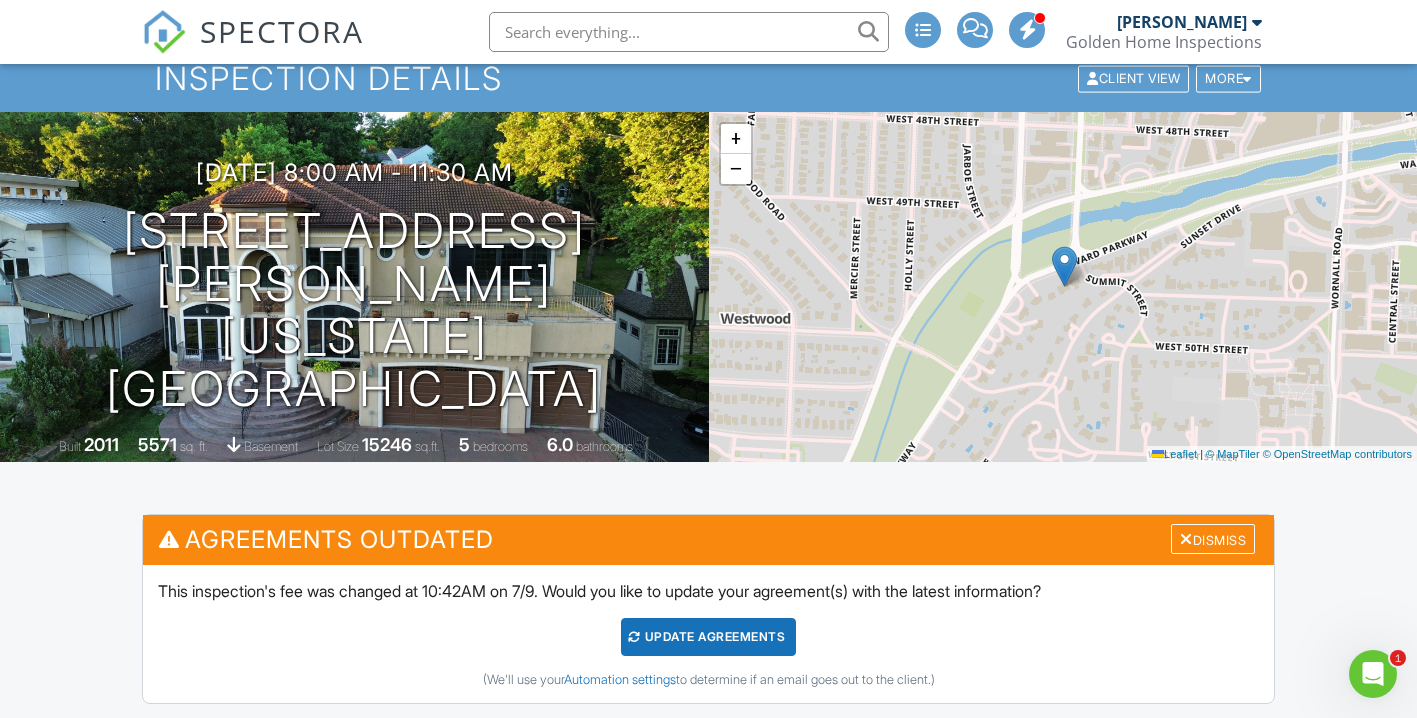 click at bounding box center (1373, 674) 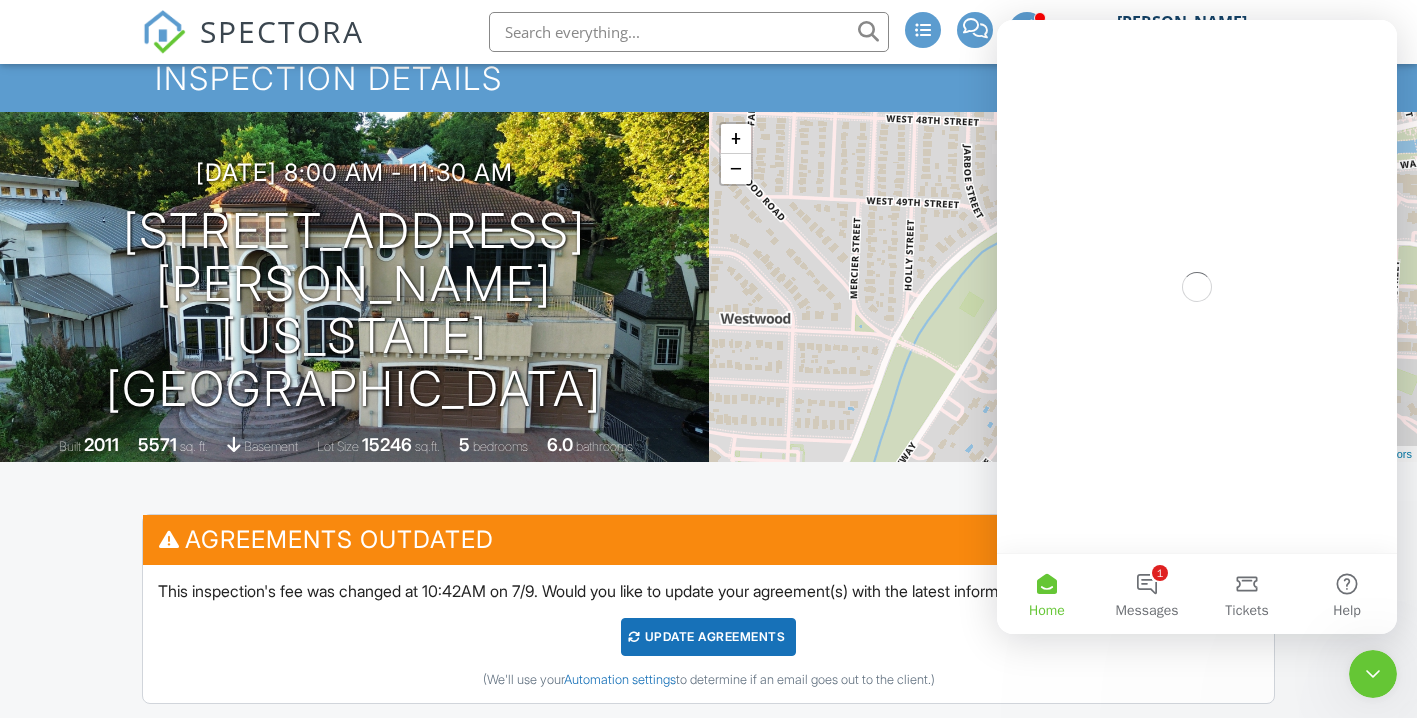 scroll, scrollTop: 0, scrollLeft: 0, axis: both 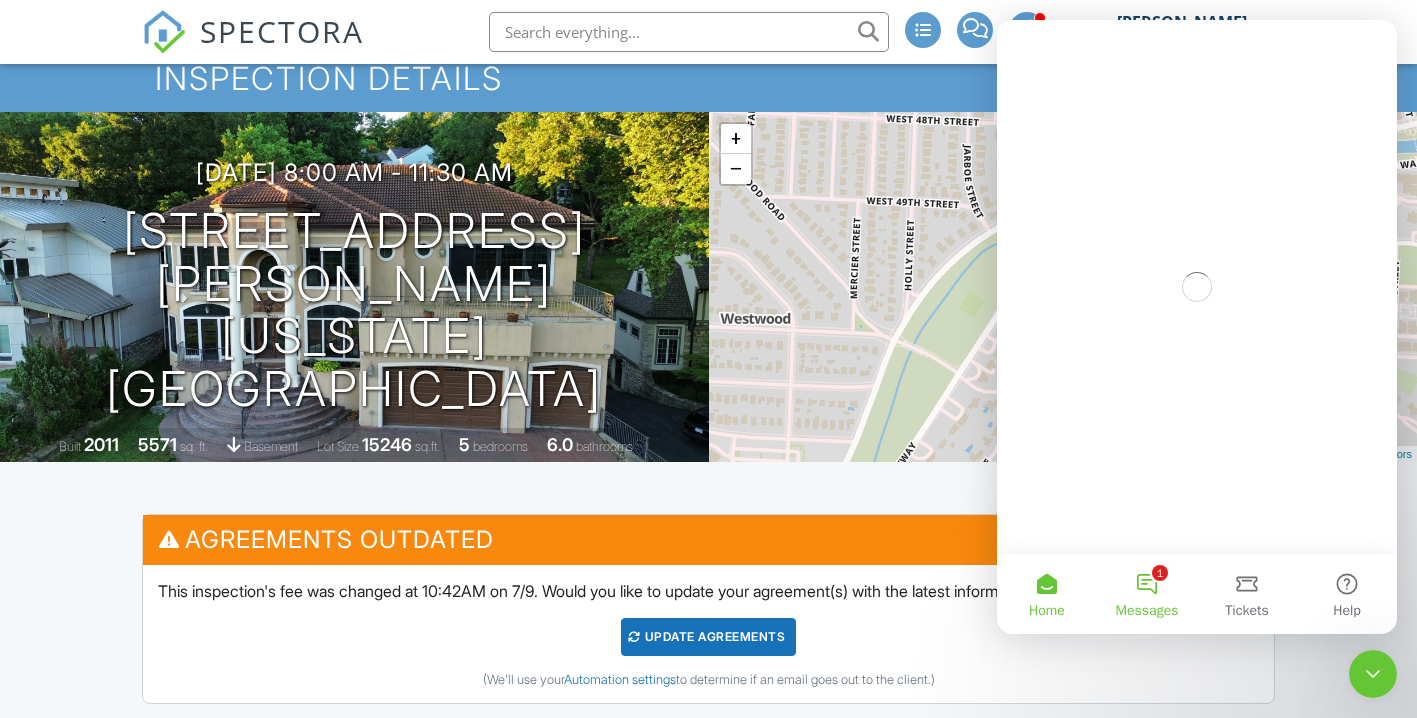 click on "1 Messages" at bounding box center [1147, 594] 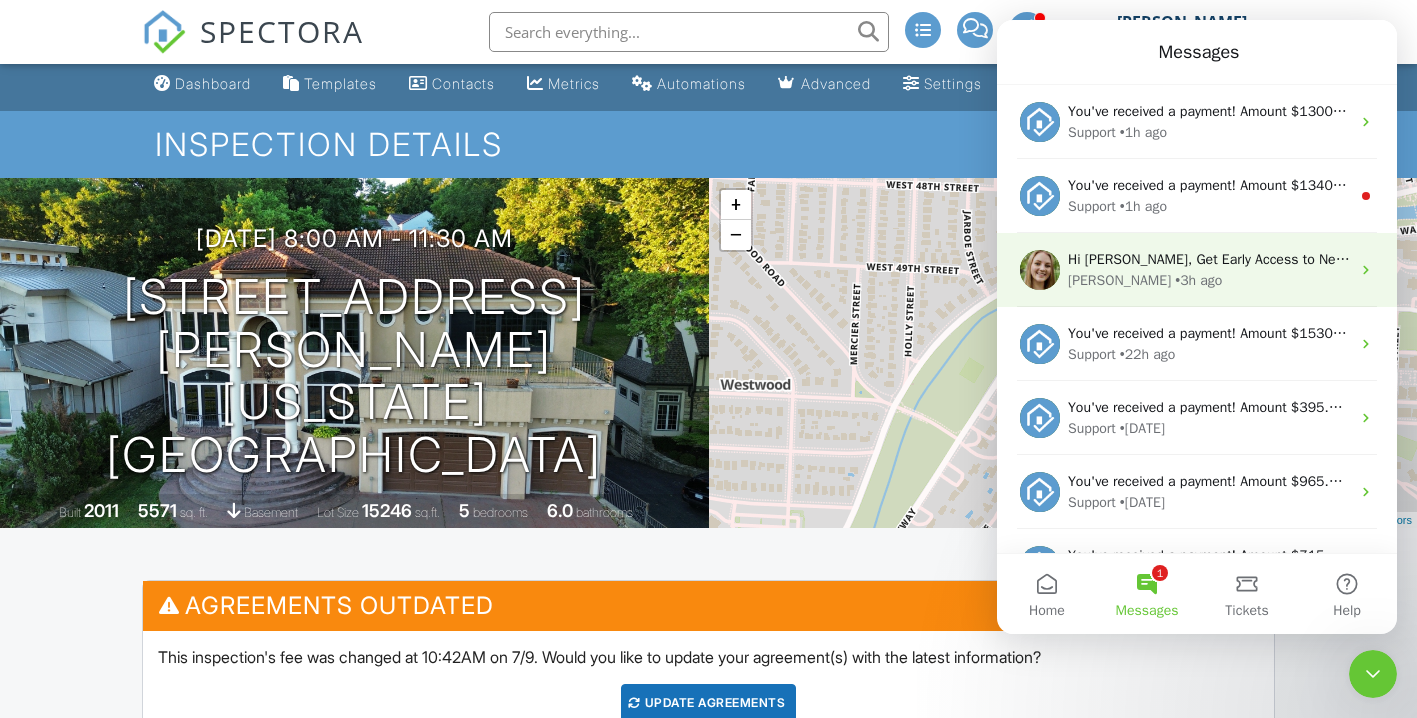 scroll, scrollTop: 7, scrollLeft: 0, axis: vertical 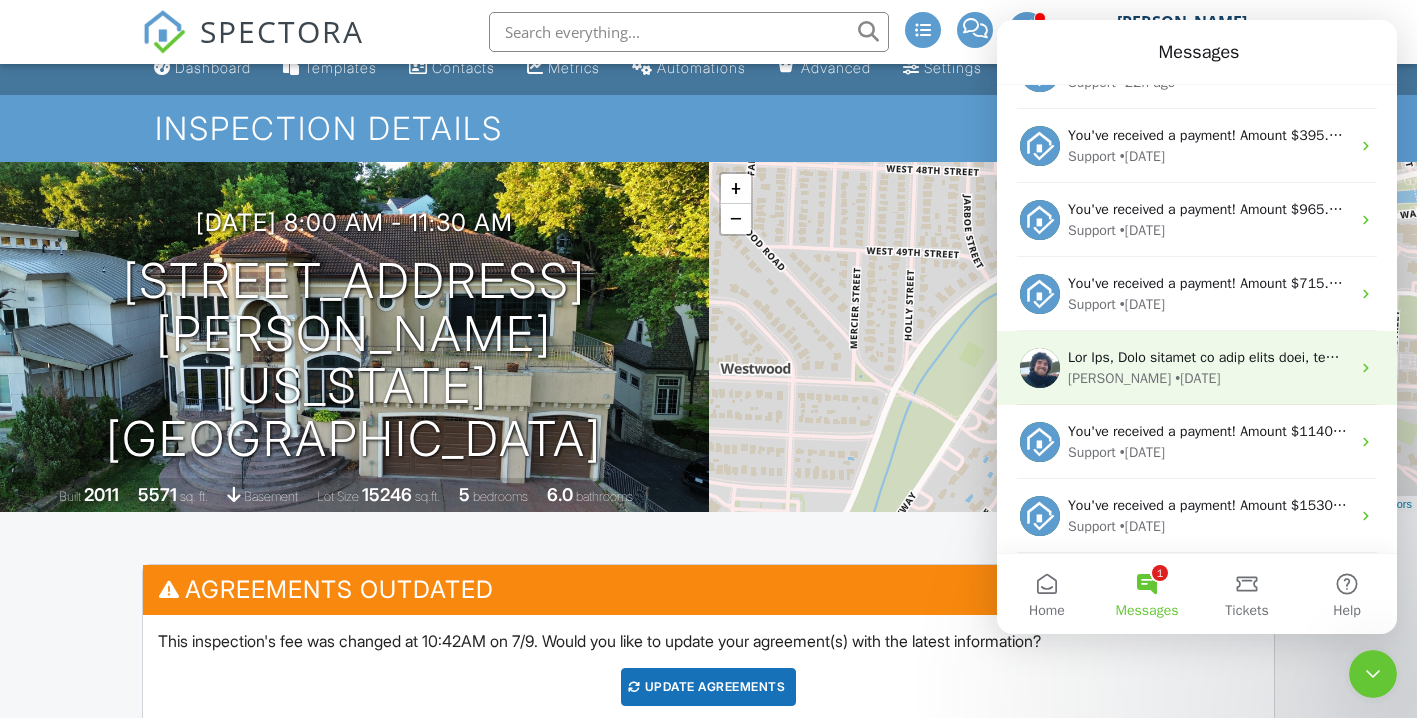click on "Ryan •  2d ago" at bounding box center [1209, 378] 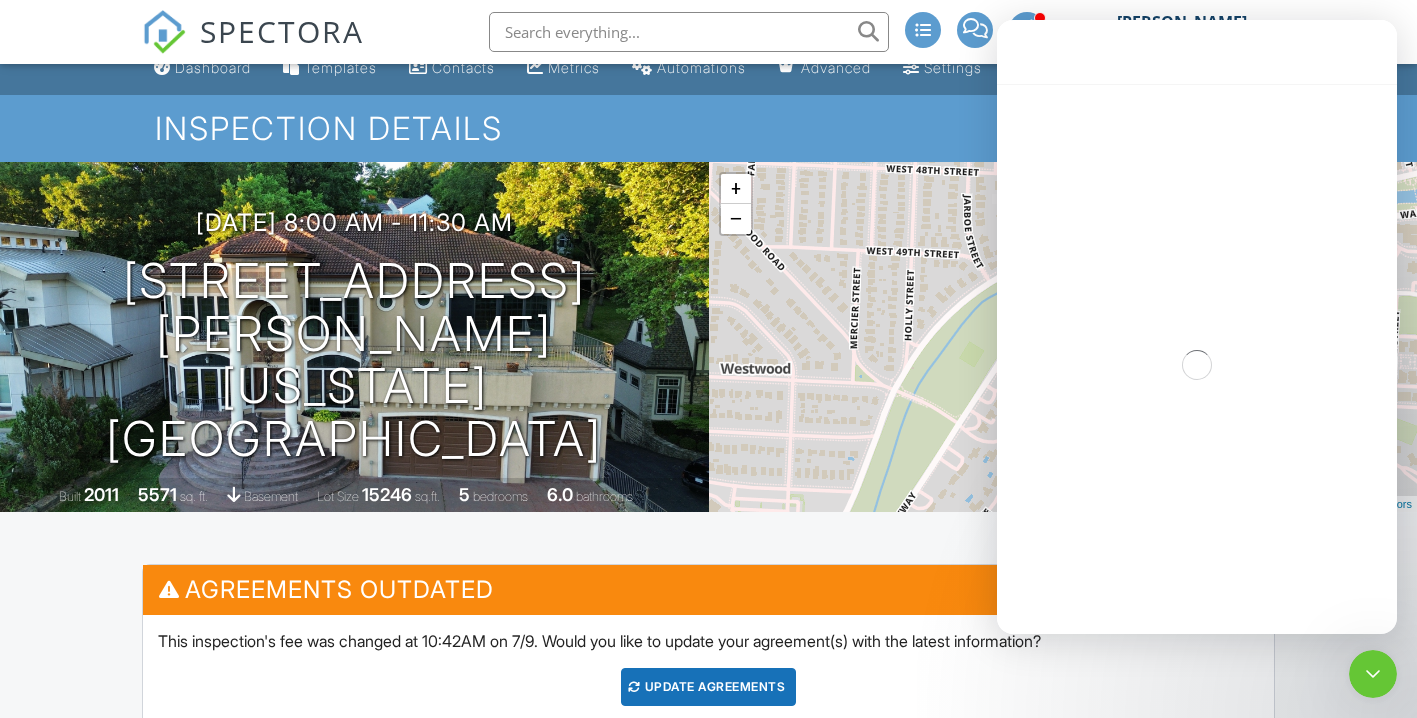 scroll, scrollTop: 191, scrollLeft: 0, axis: vertical 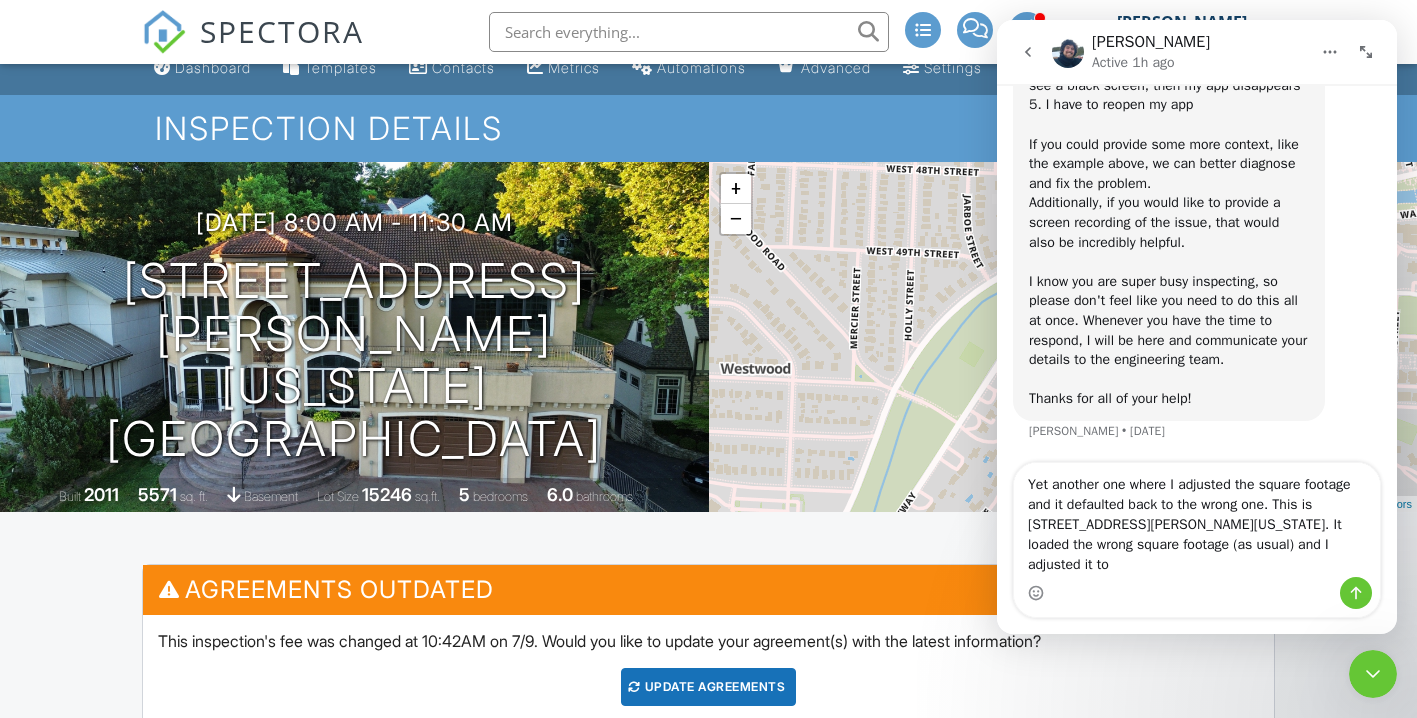 drag, startPoint x: 1119, startPoint y: 584, endPoint x: 1259, endPoint y: 225, distance: 385.33234 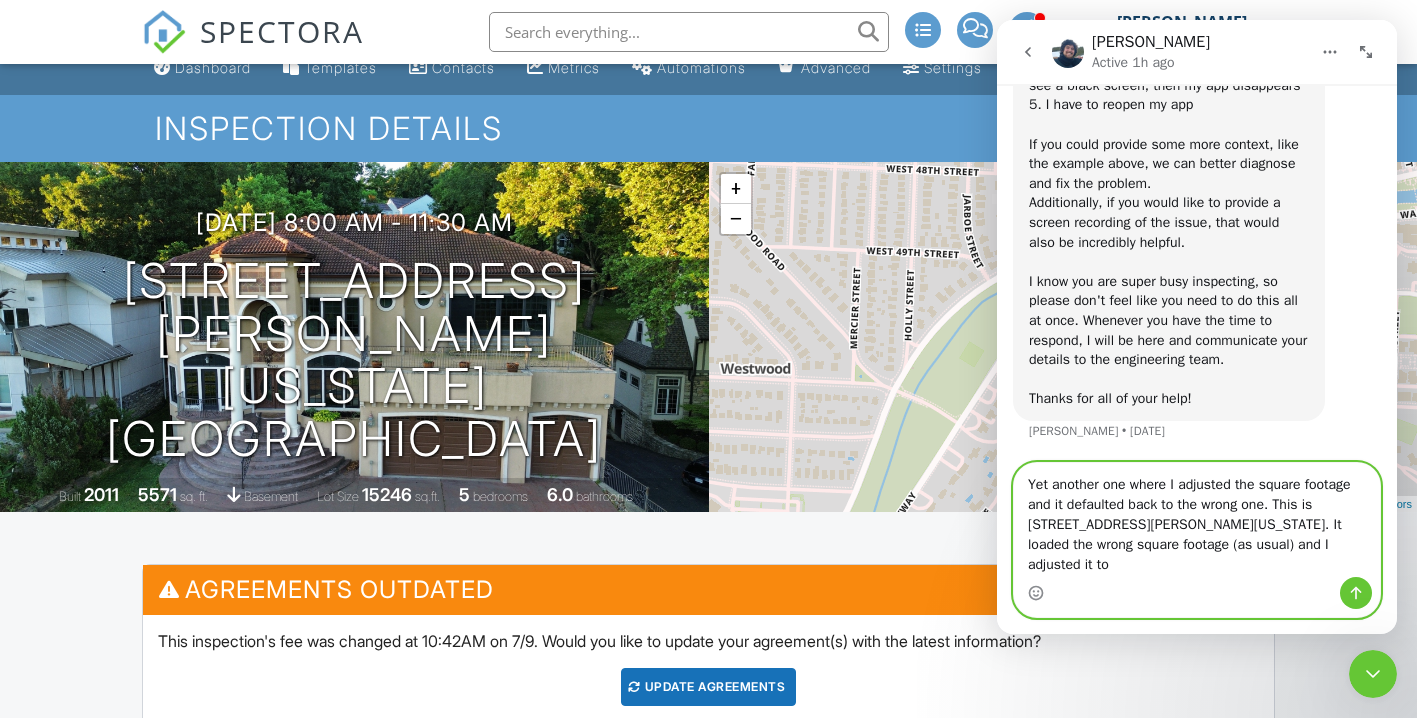 click on "Yet another one where I adjusted the square footage and it defaulted back to the wrong one. This is 4943 Ward Pkwy Kansas City, MO 64112. It loaded the wrong square footage (as usual) and I adjusted it to" at bounding box center (1197, 520) 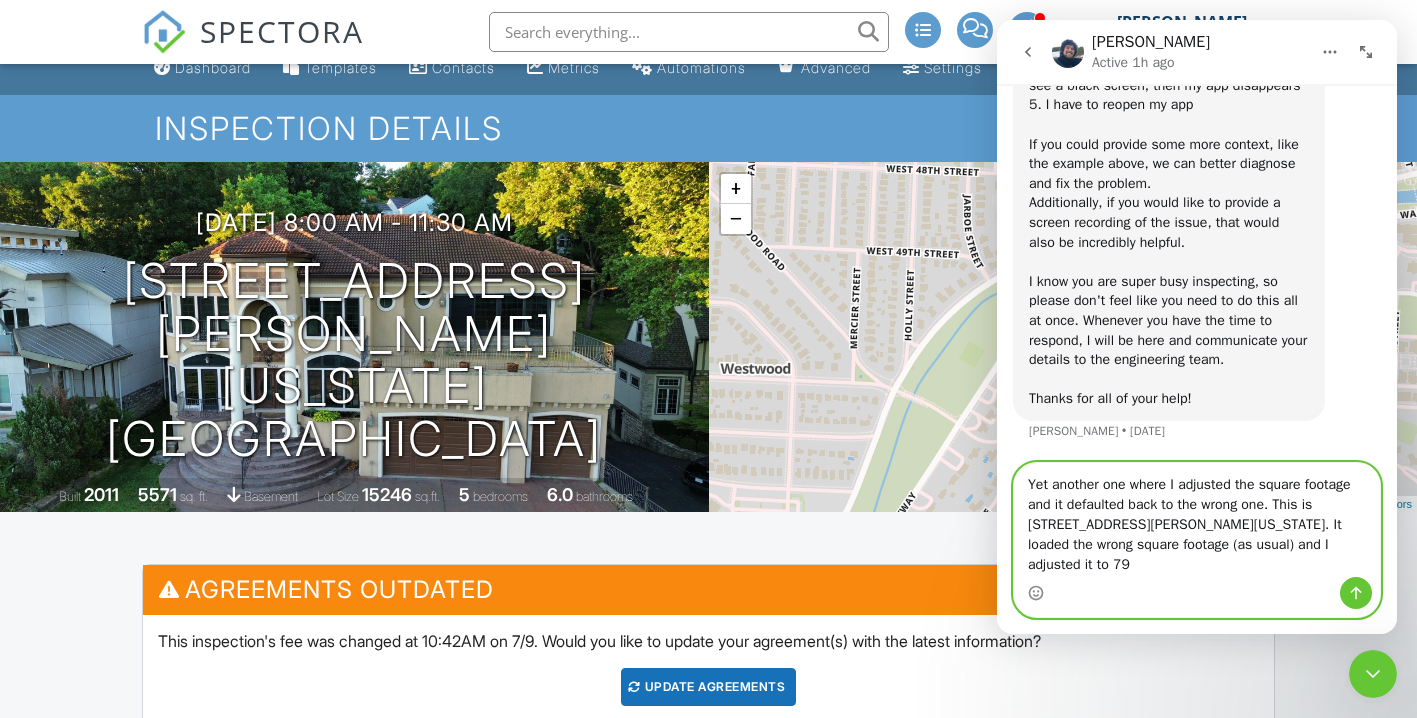 scroll, scrollTop: 6603, scrollLeft: 0, axis: vertical 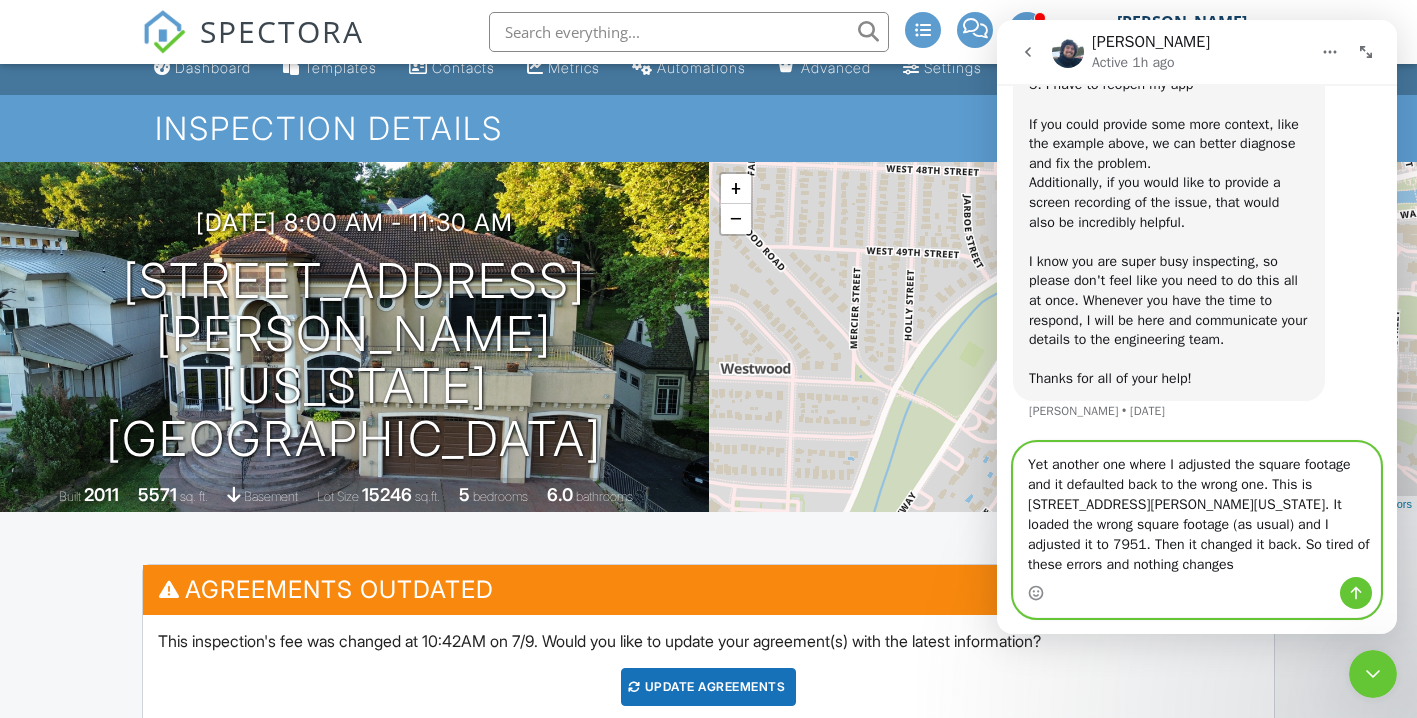 type on "Yet another one where I adjusted the square footage and it defaulted back to the wrong one. This is [STREET_ADDRESS][PERSON_NAME][US_STATE]. It loaded the wrong square footage (as usual) and I adjusted it to 7951. Then it changed it back. So tired of these errors and nothing changes." 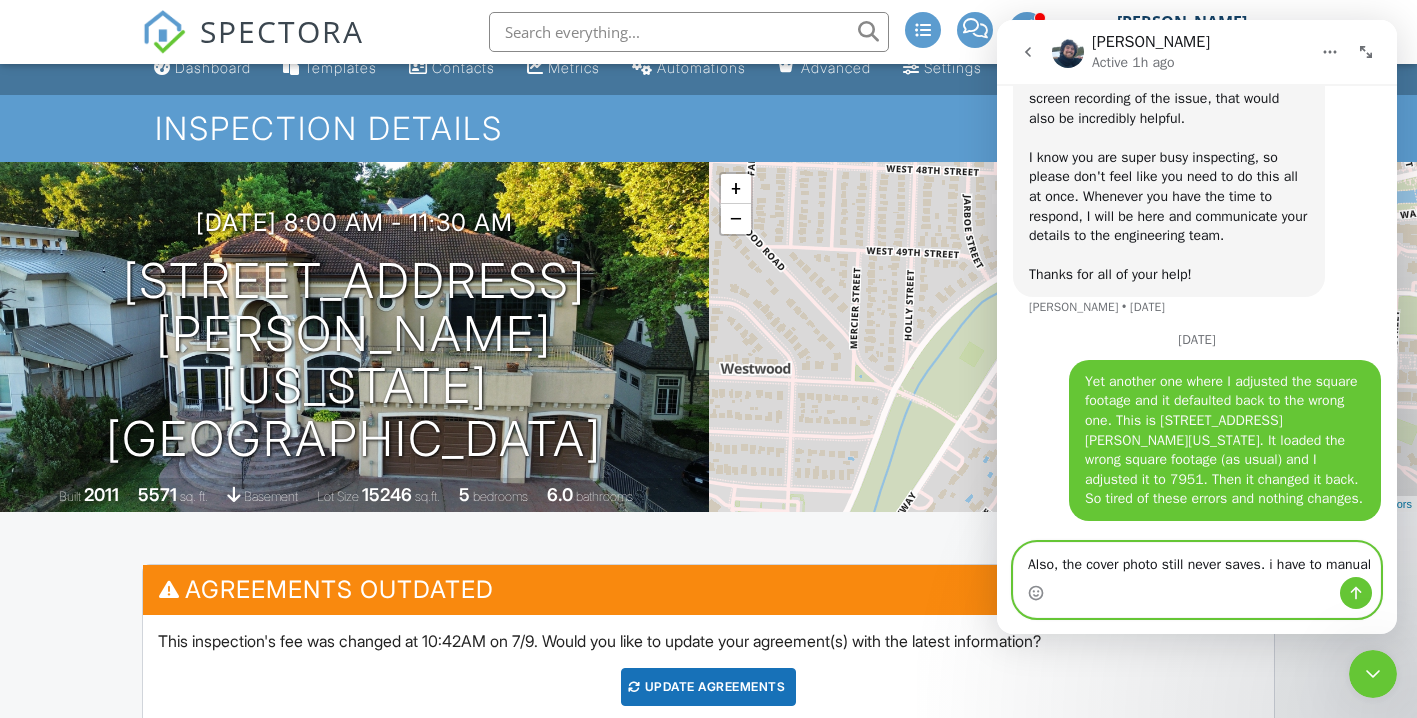 scroll, scrollTop: 6747, scrollLeft: 0, axis: vertical 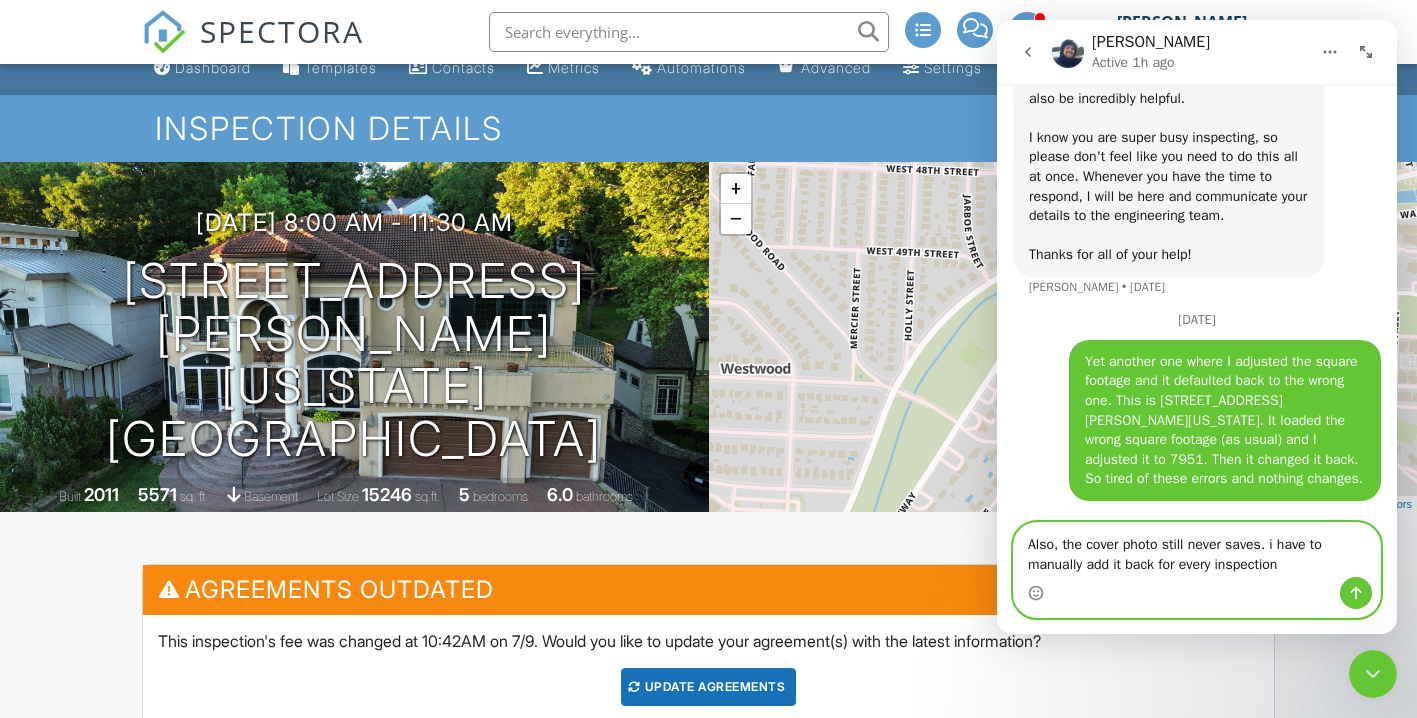 type on "Also, the cover photo still never saves. i have to manually add it back for every inspection." 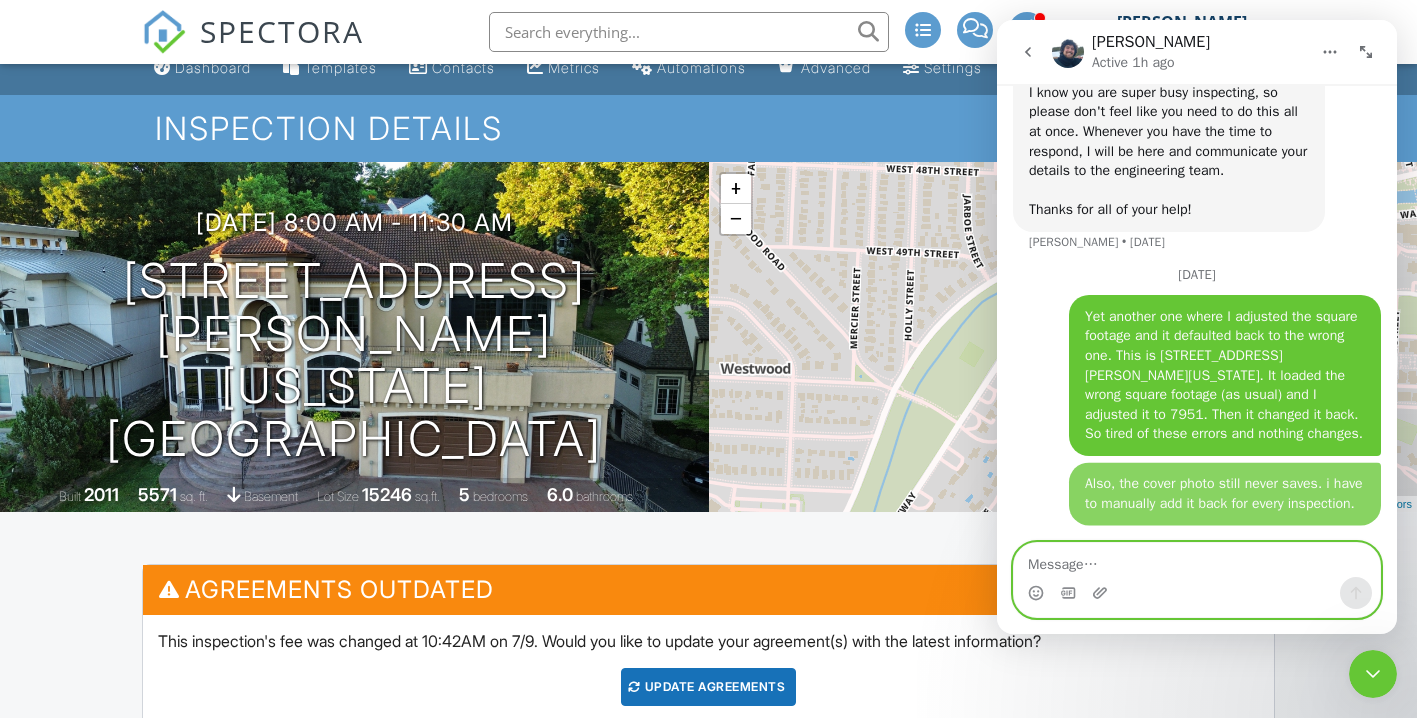 scroll, scrollTop: 6812, scrollLeft: 0, axis: vertical 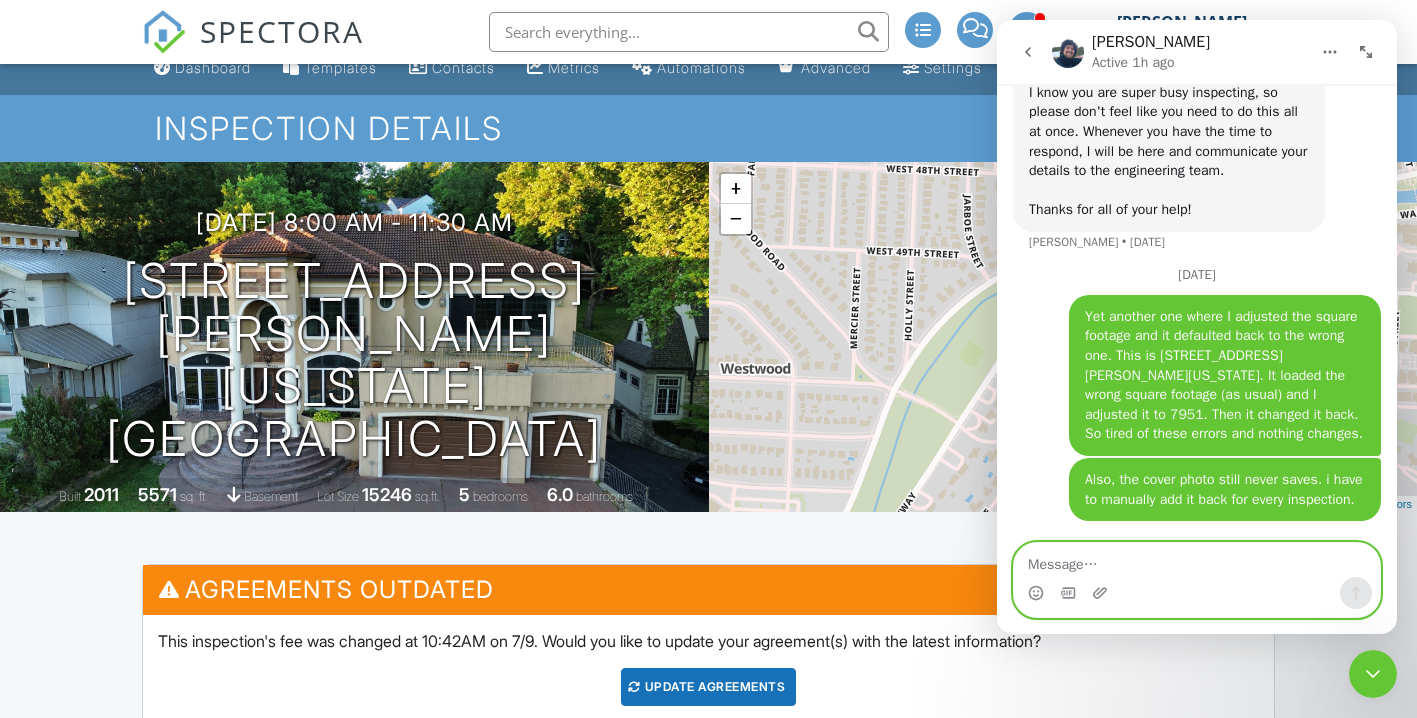 type 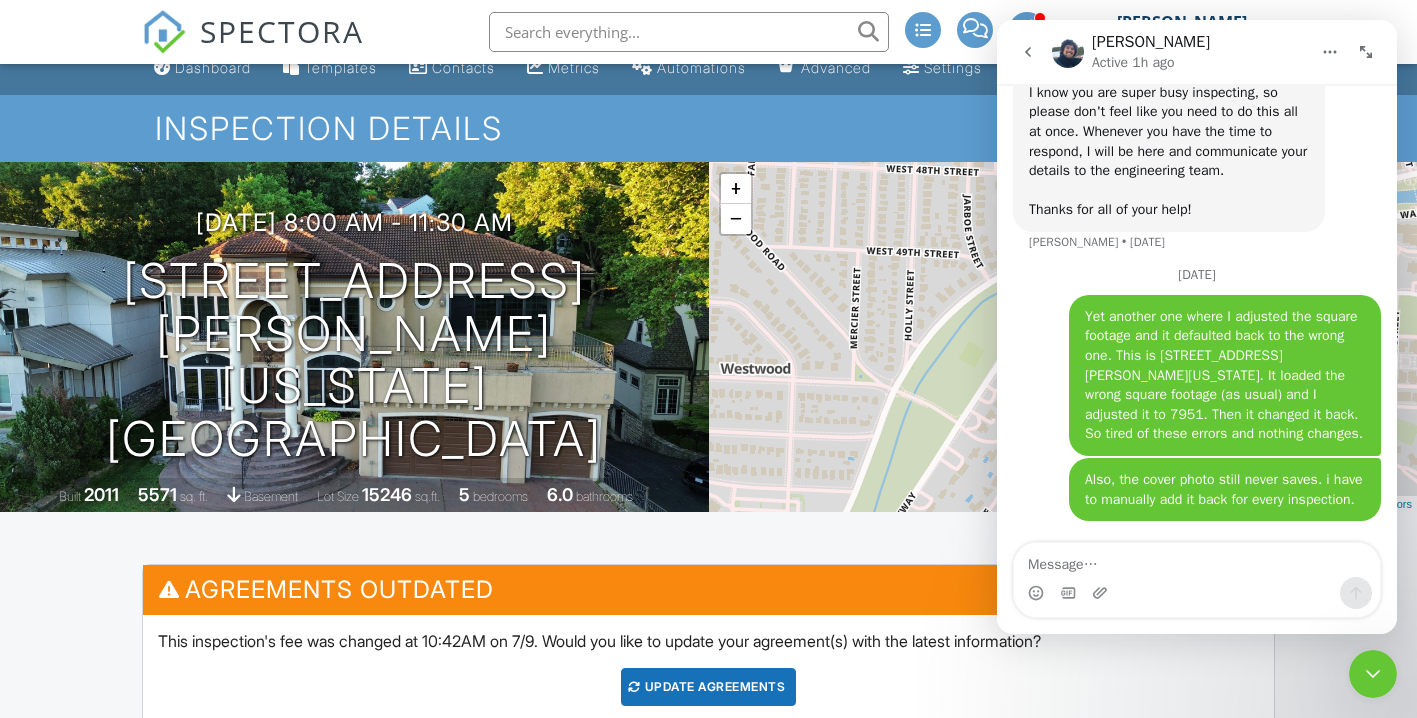 click 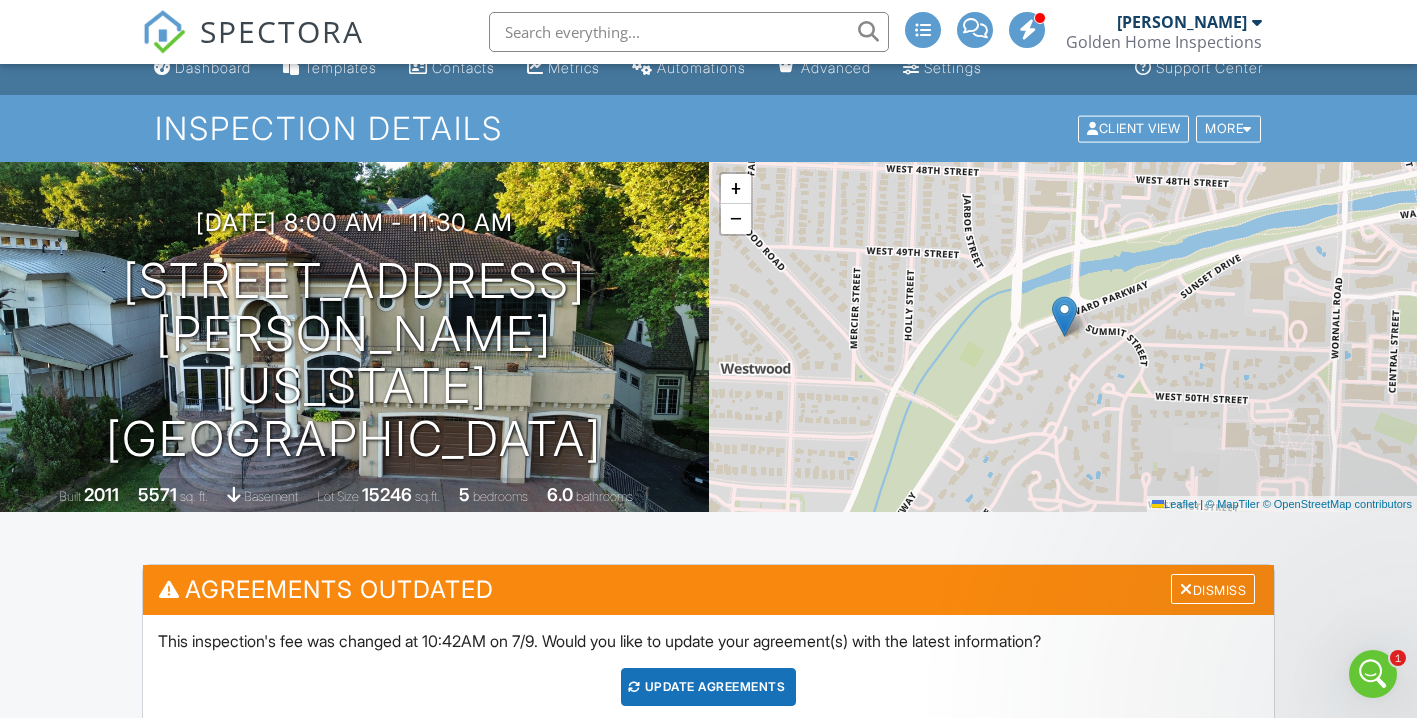 scroll, scrollTop: 0, scrollLeft: 0, axis: both 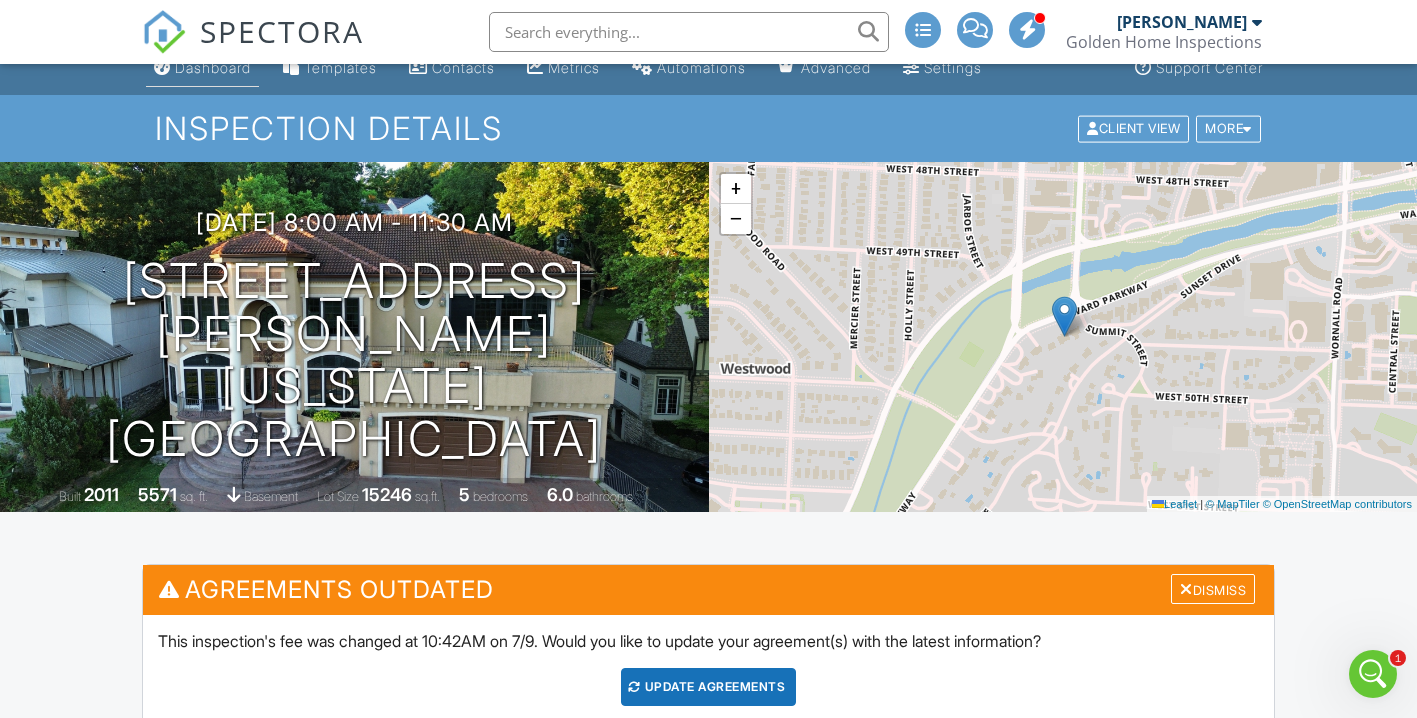 click on "Dashboard" at bounding box center (202, 68) 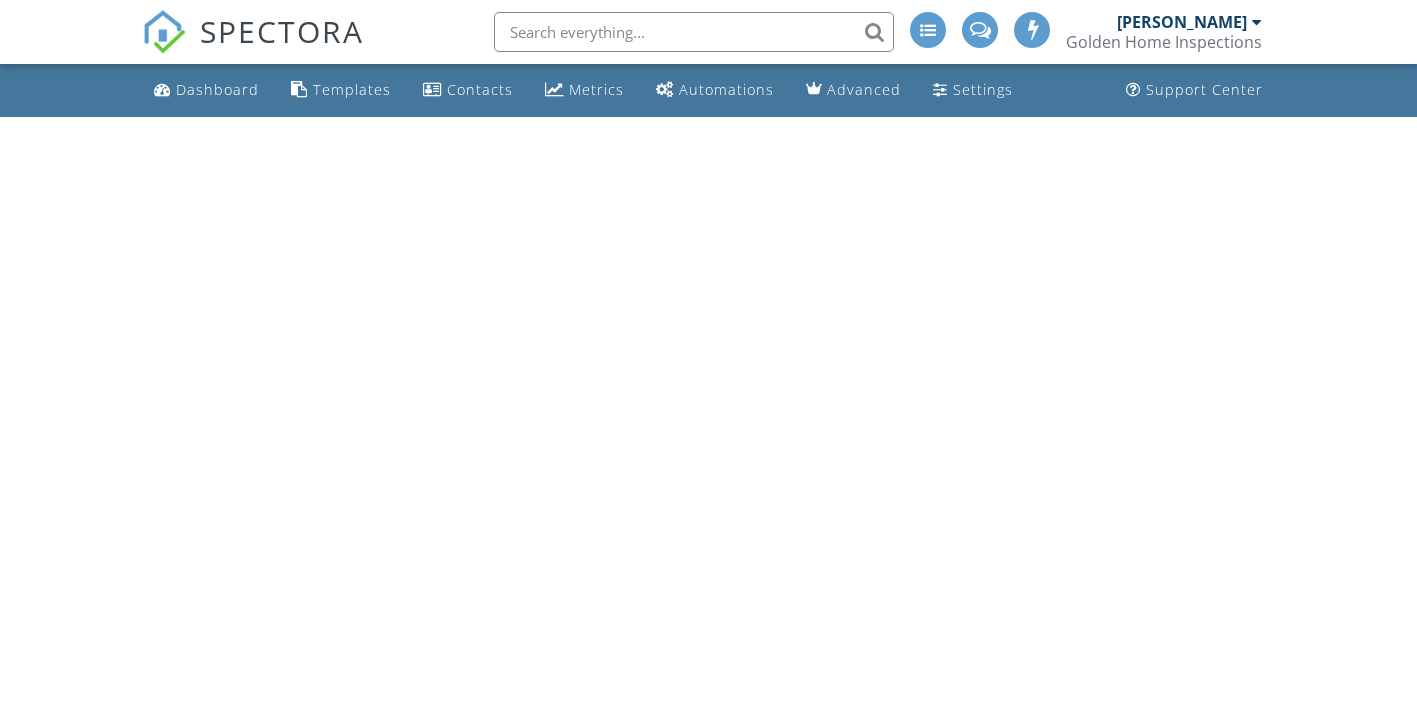 scroll, scrollTop: 0, scrollLeft: 0, axis: both 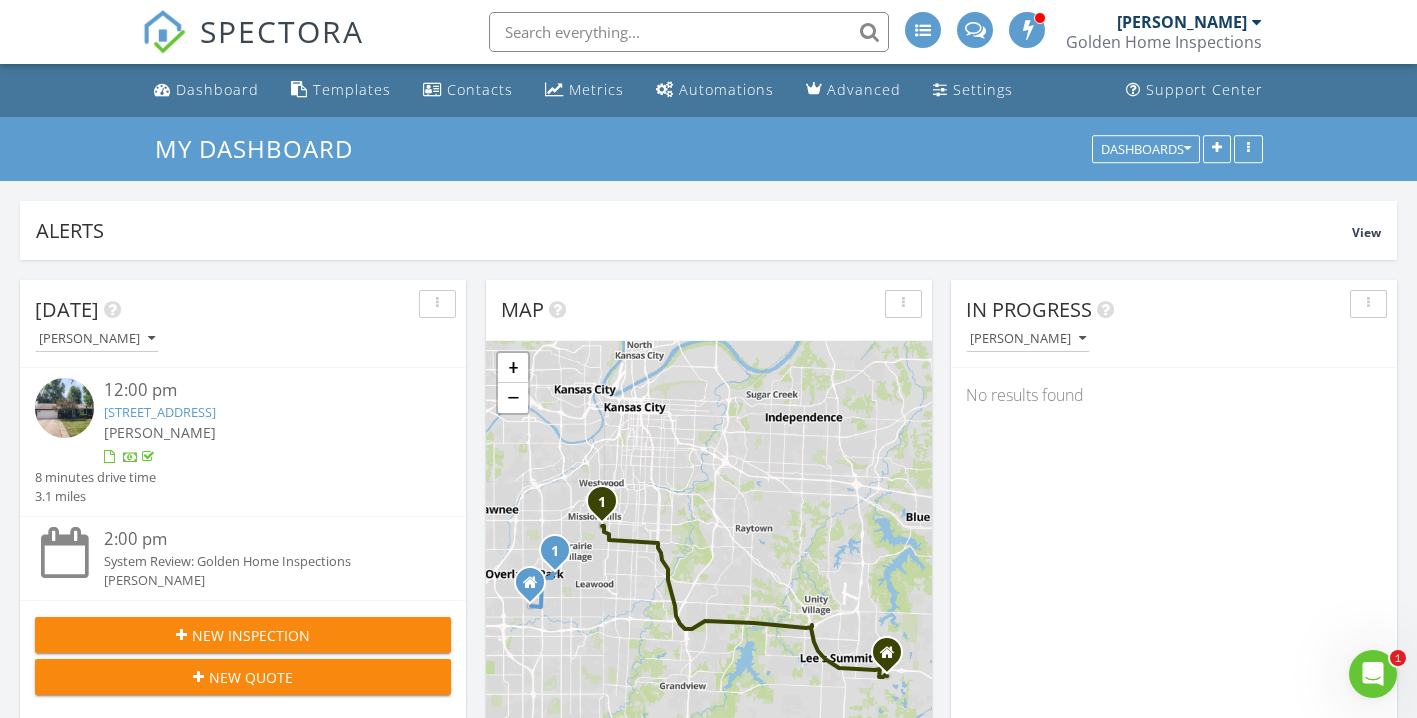 click at bounding box center [1373, 674] 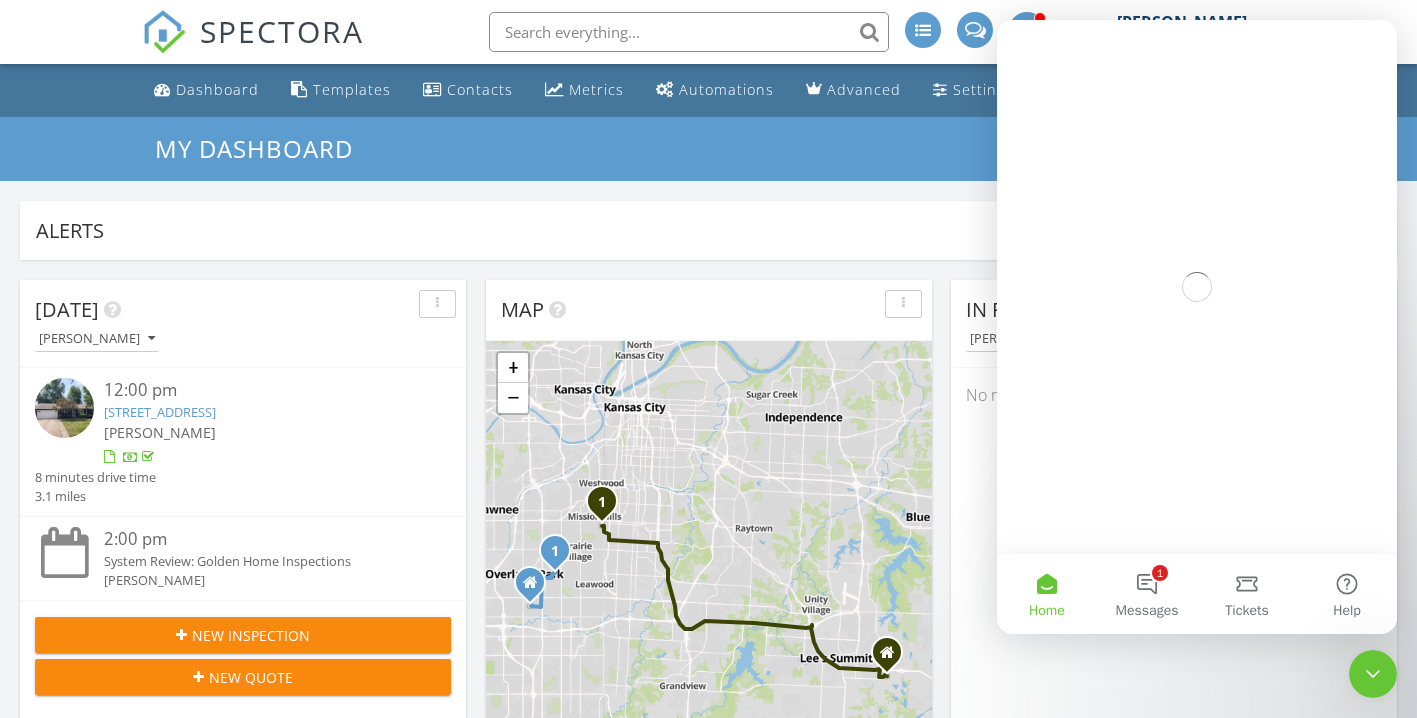 scroll, scrollTop: 0, scrollLeft: 0, axis: both 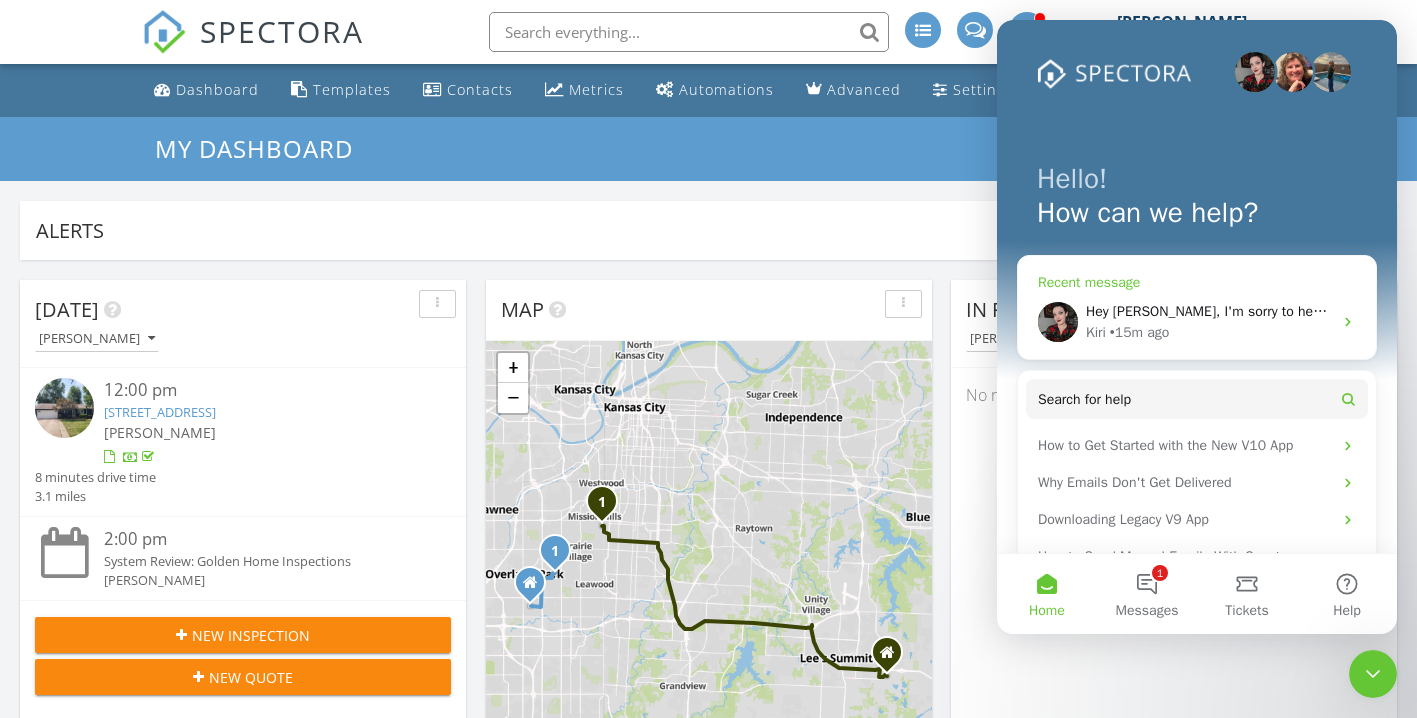 click on "Hey [PERSON_NAME], I'm sorry to hear this is happening. Is there any chance you might be able to send us a screen recording of you scheduling an inspection where you know the square footage loads incorrectly (we can set it up as a mock inspection and delete it once we're finished) and changing the square footage? The reason I ask is because I did reach out to ATTOM for us last time you mentioned that the square footage was incorrect, so we addressed it with them.   But I also noticed on the change log that there was no record of square footage being entered or changed for that order, so something strange is happening, and I'd love to see it in action, if that's possible. Would you be able to do that?   We can definitely look at the cover photo issue, too! I know you mentioned you weren't sure about how to sync via the web - let me show you. If this happens again, will you give this a try?   Open up the report editor on the web:" at bounding box center [3959, 311] 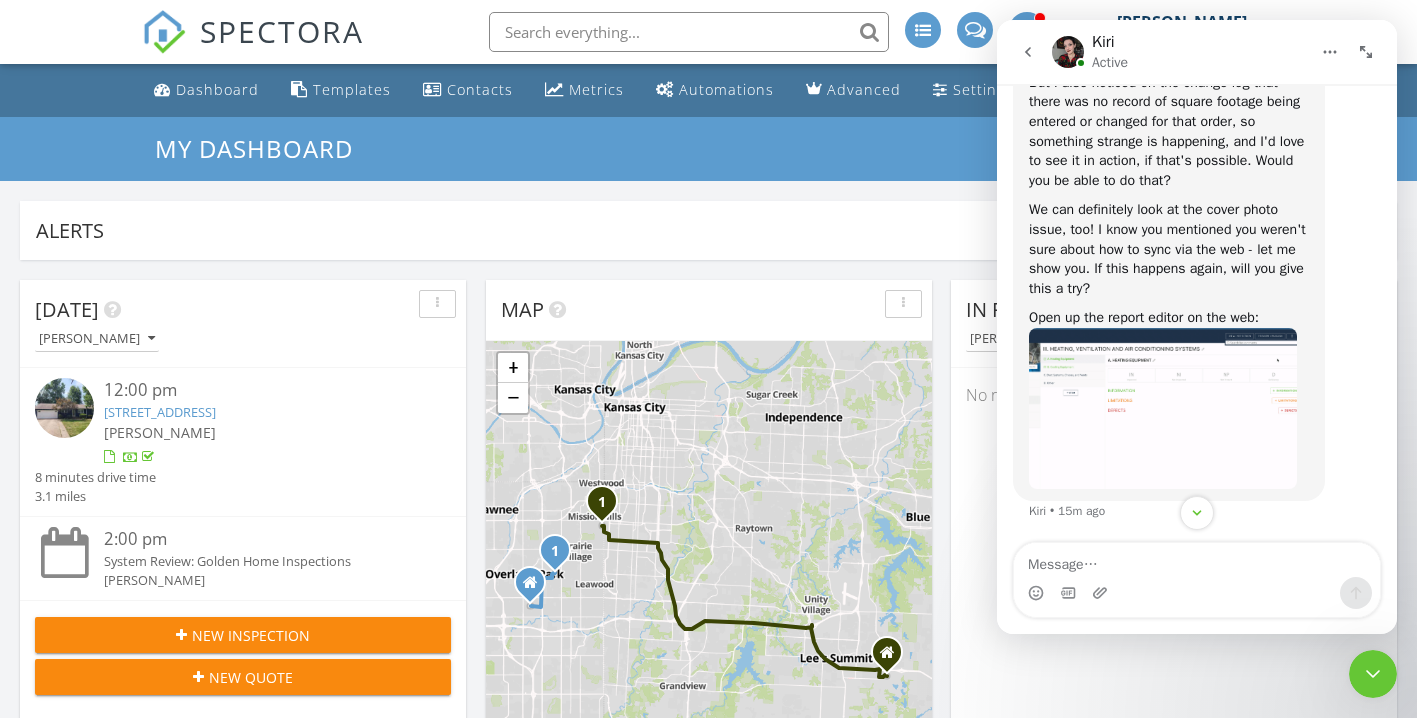 scroll, scrollTop: 7374, scrollLeft: 0, axis: vertical 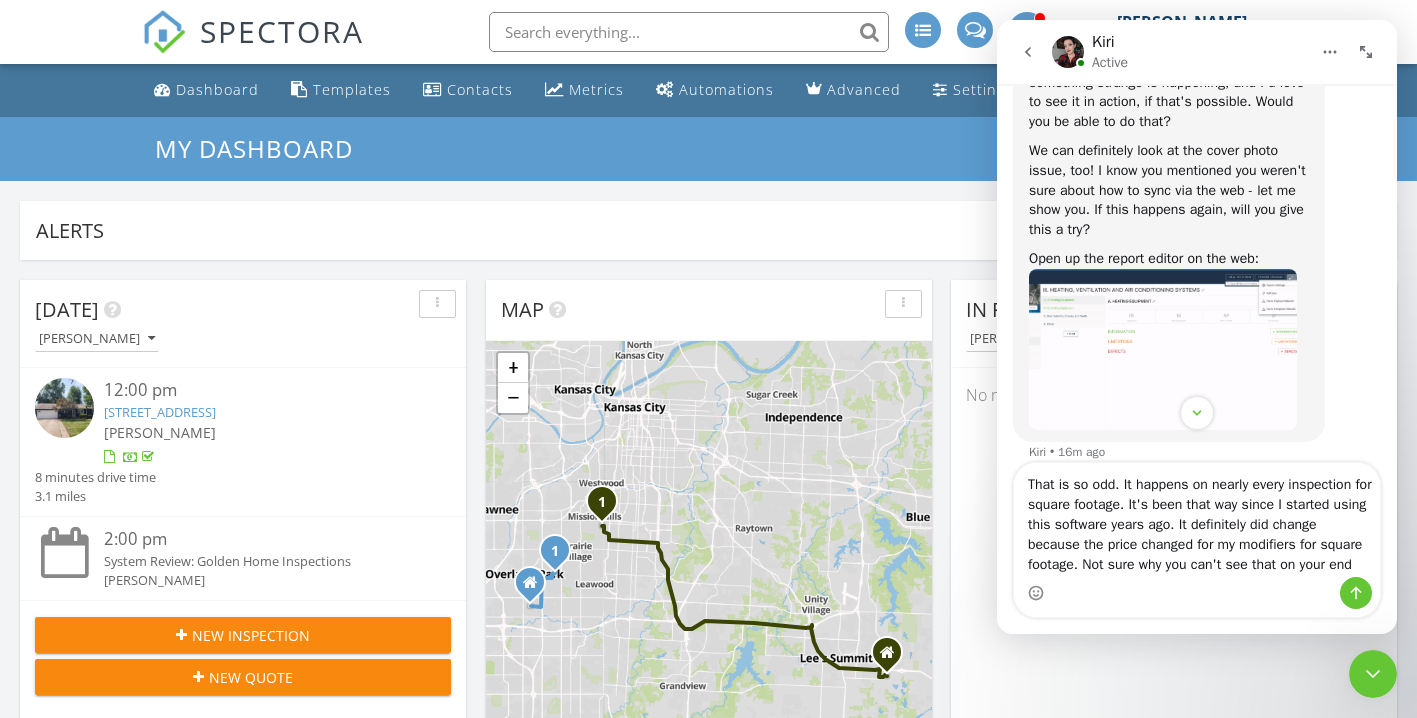 type on "That is so odd. It happens on nearly every inspection for square footage. It's been that way since I started using this software years ago. It definitely did change because the price changed for my modifiers for square footage. Not sure why you can't see that on your end." 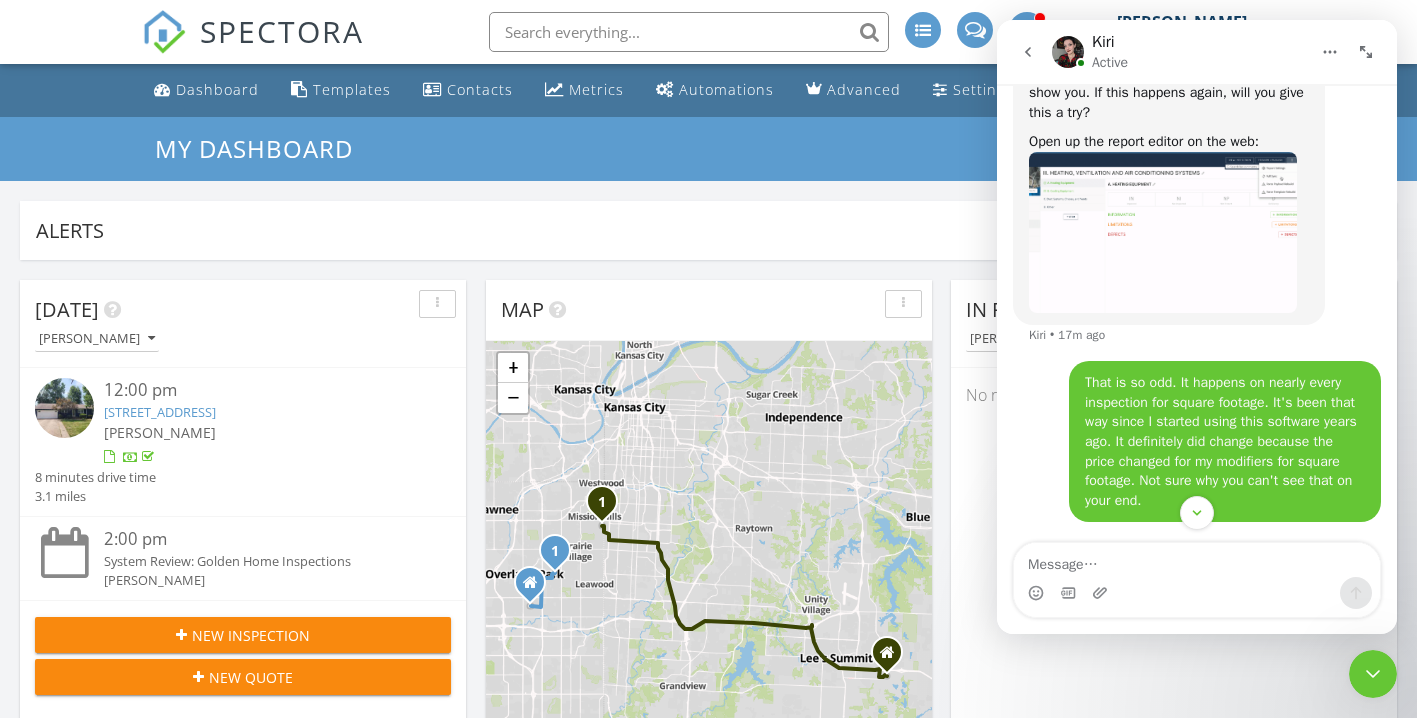 scroll, scrollTop: 7486, scrollLeft: 0, axis: vertical 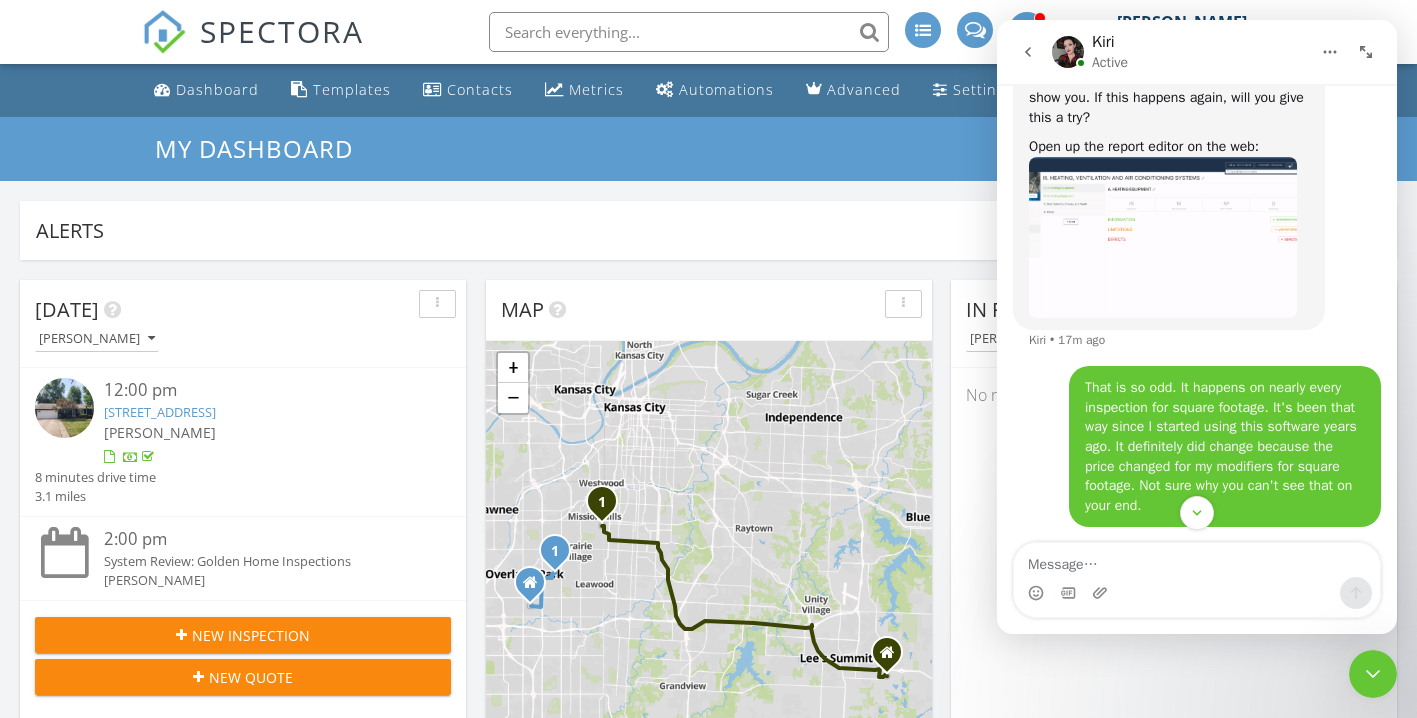 click at bounding box center (1163, 237) 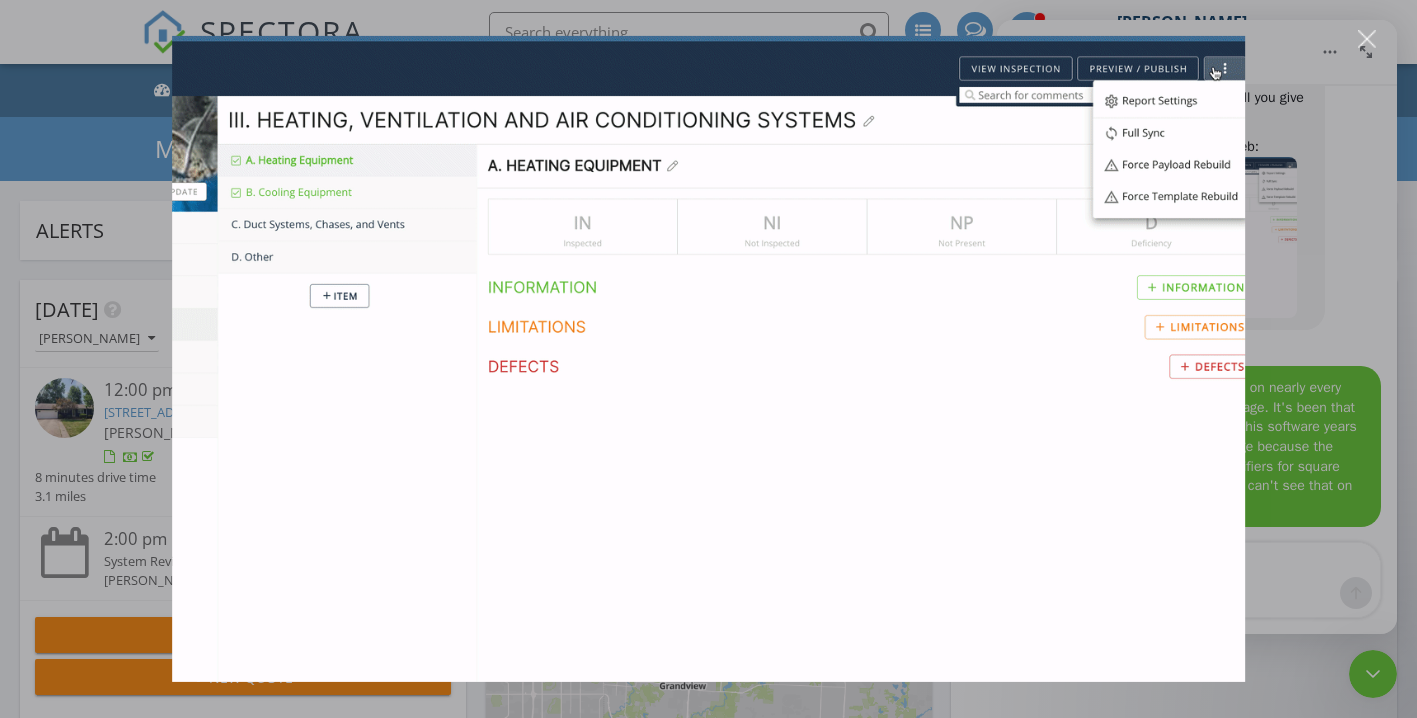 scroll, scrollTop: 0, scrollLeft: 0, axis: both 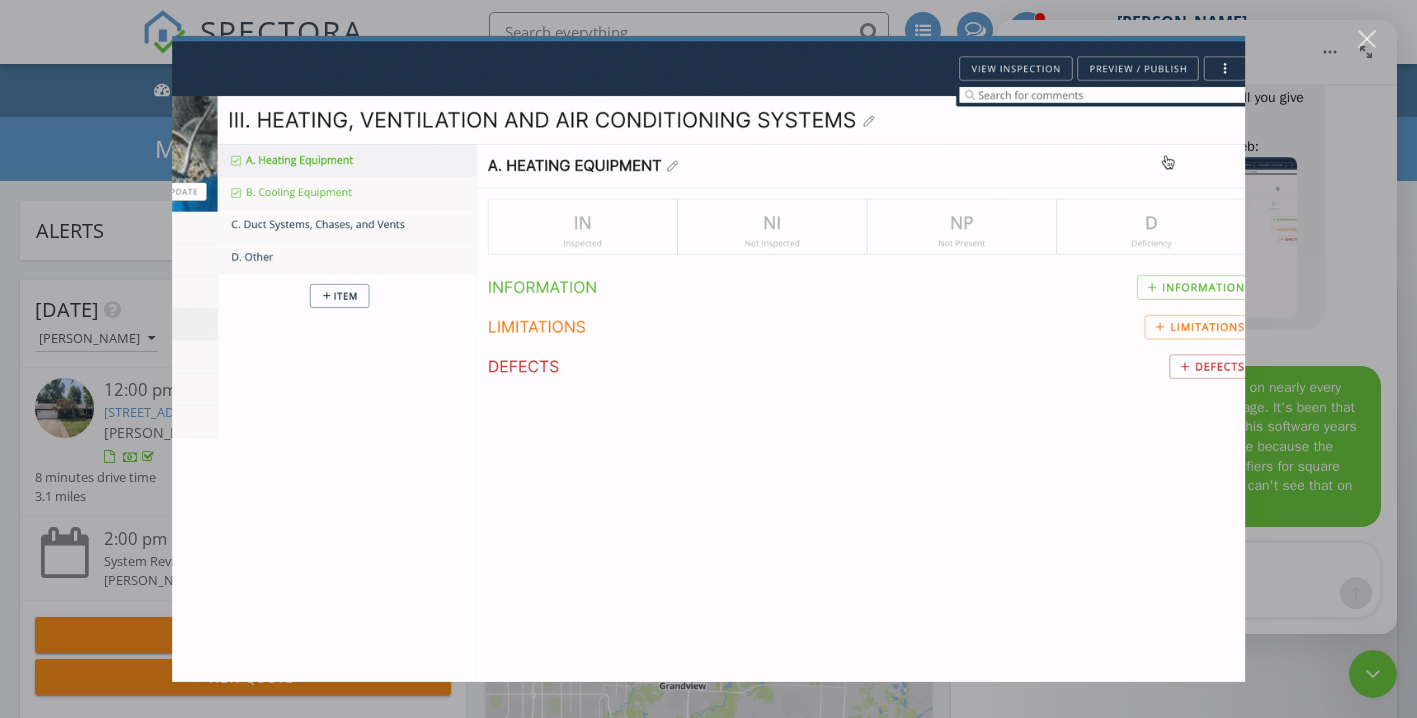 click at bounding box center (708, 359) 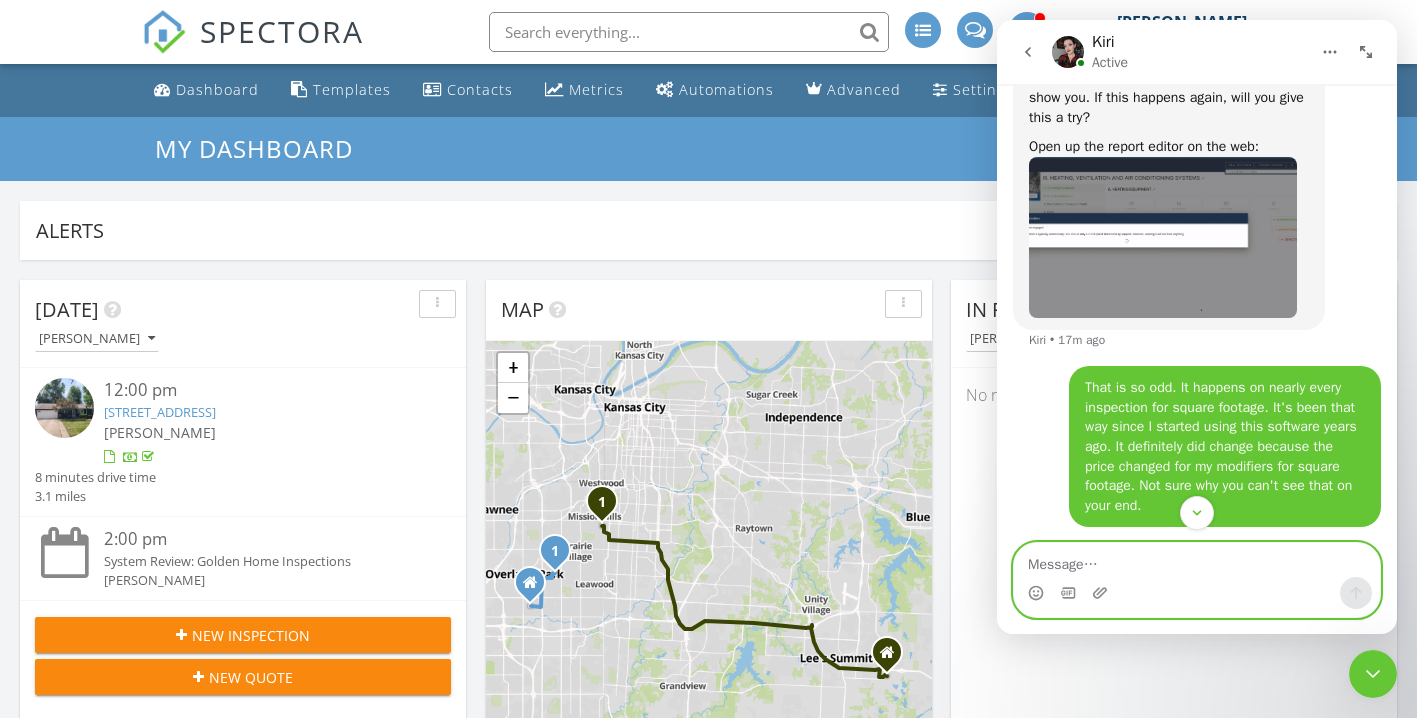 click at bounding box center [1197, 560] 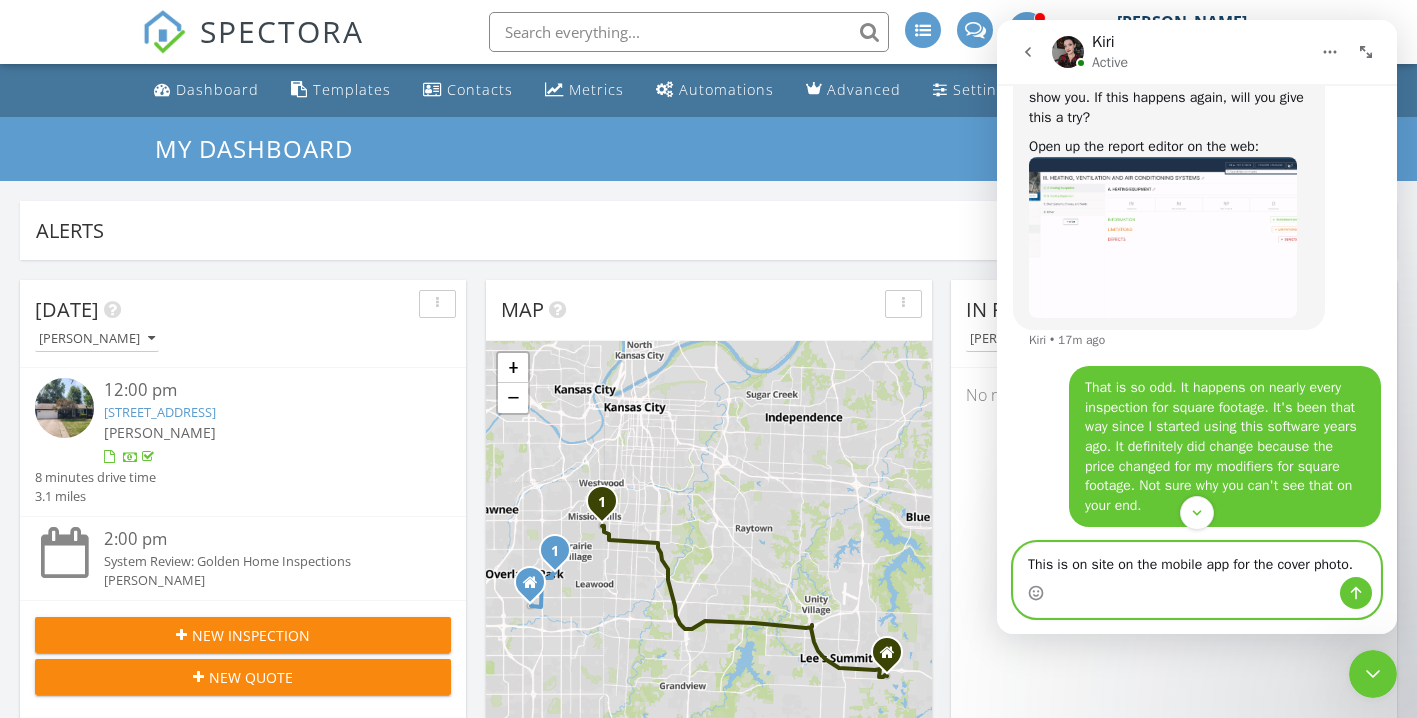 type on "This is on site on the mobile app for the cover photo." 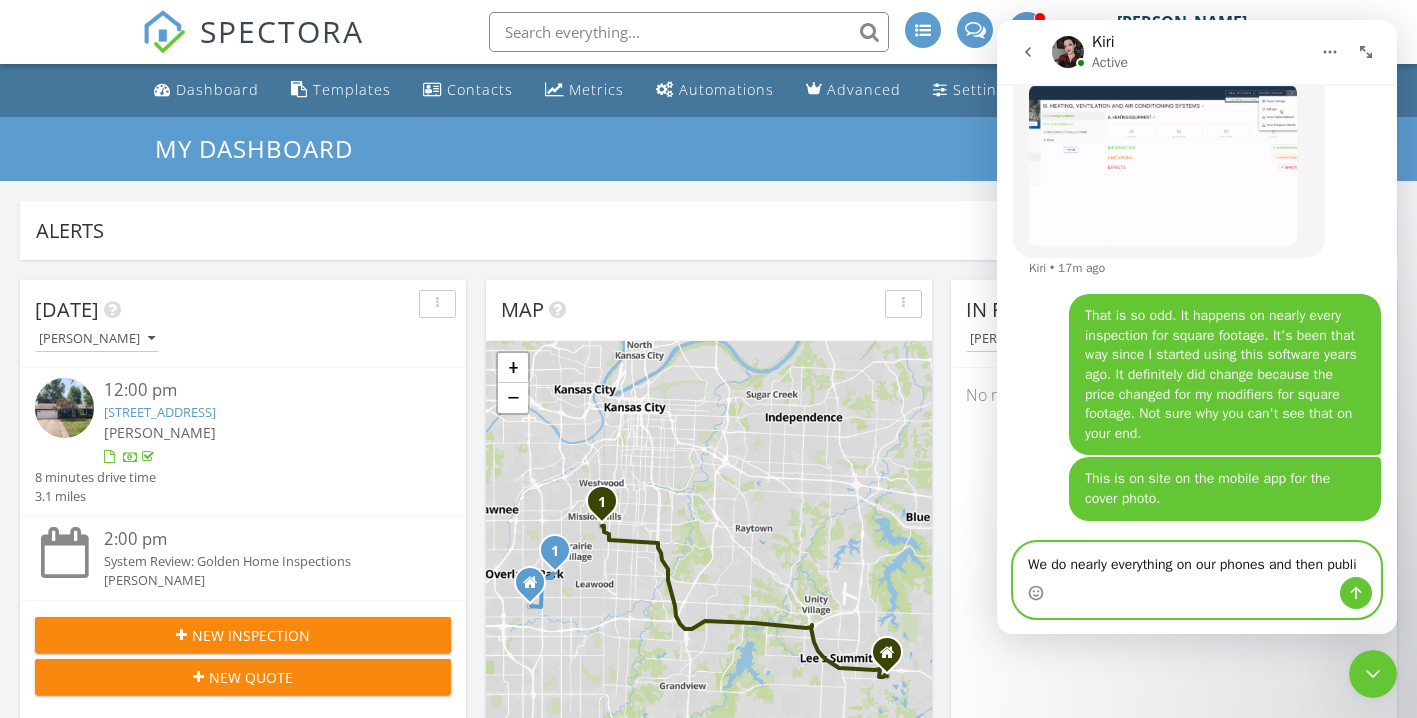 scroll, scrollTop: 7776, scrollLeft: 0, axis: vertical 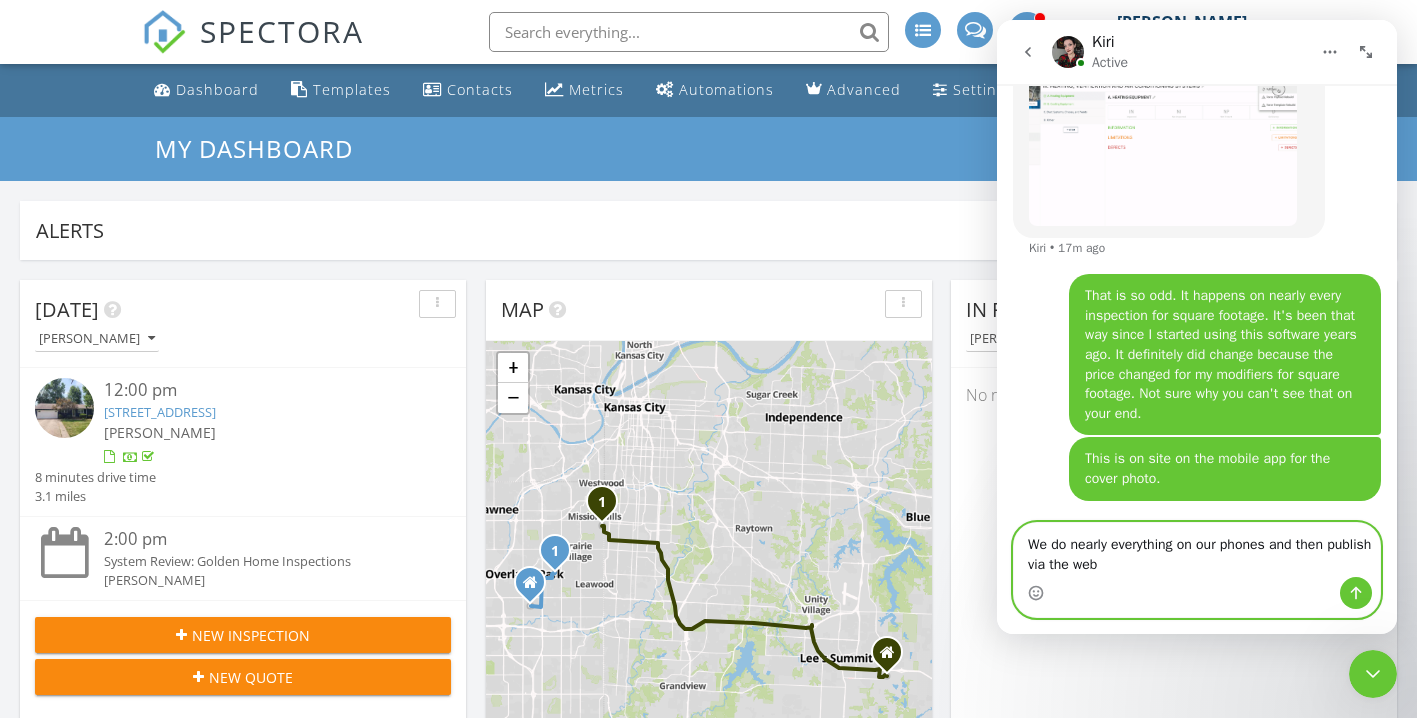 type on "We do nearly everything on our phones and then publish via the web." 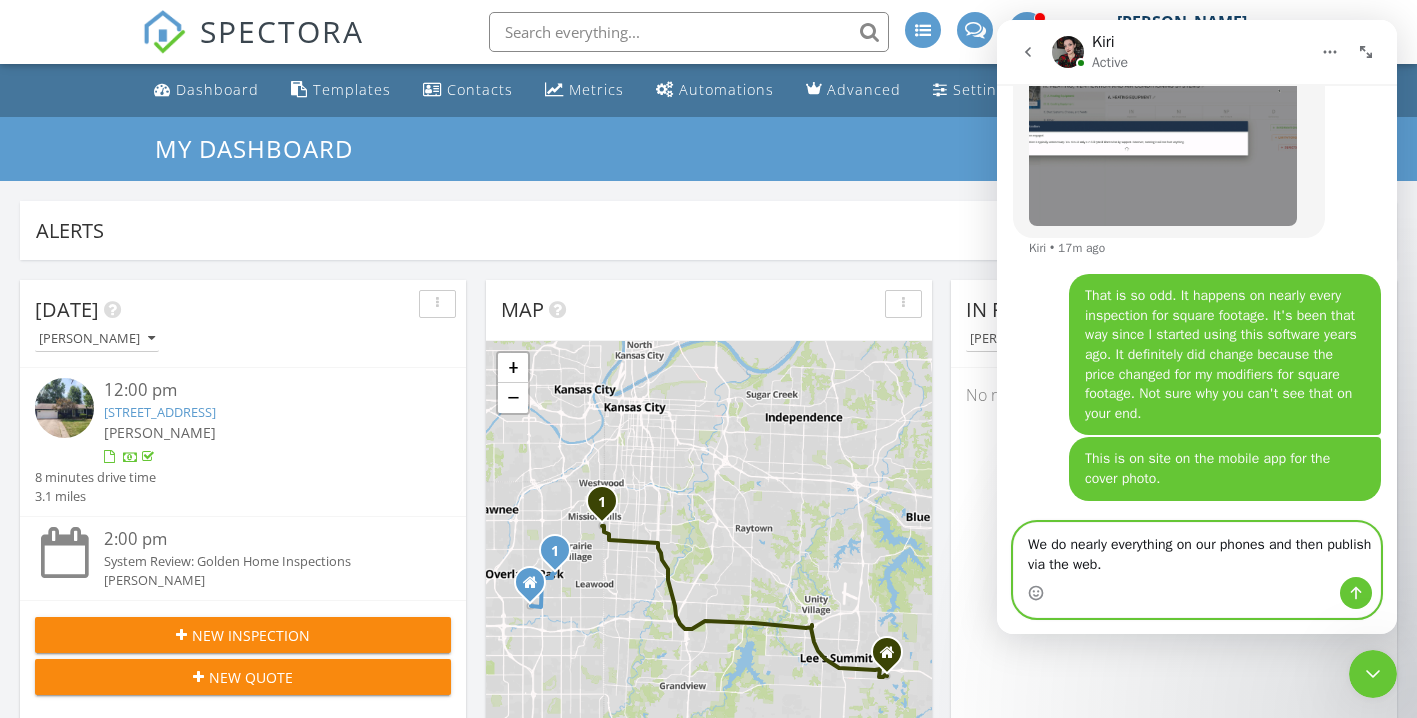 type 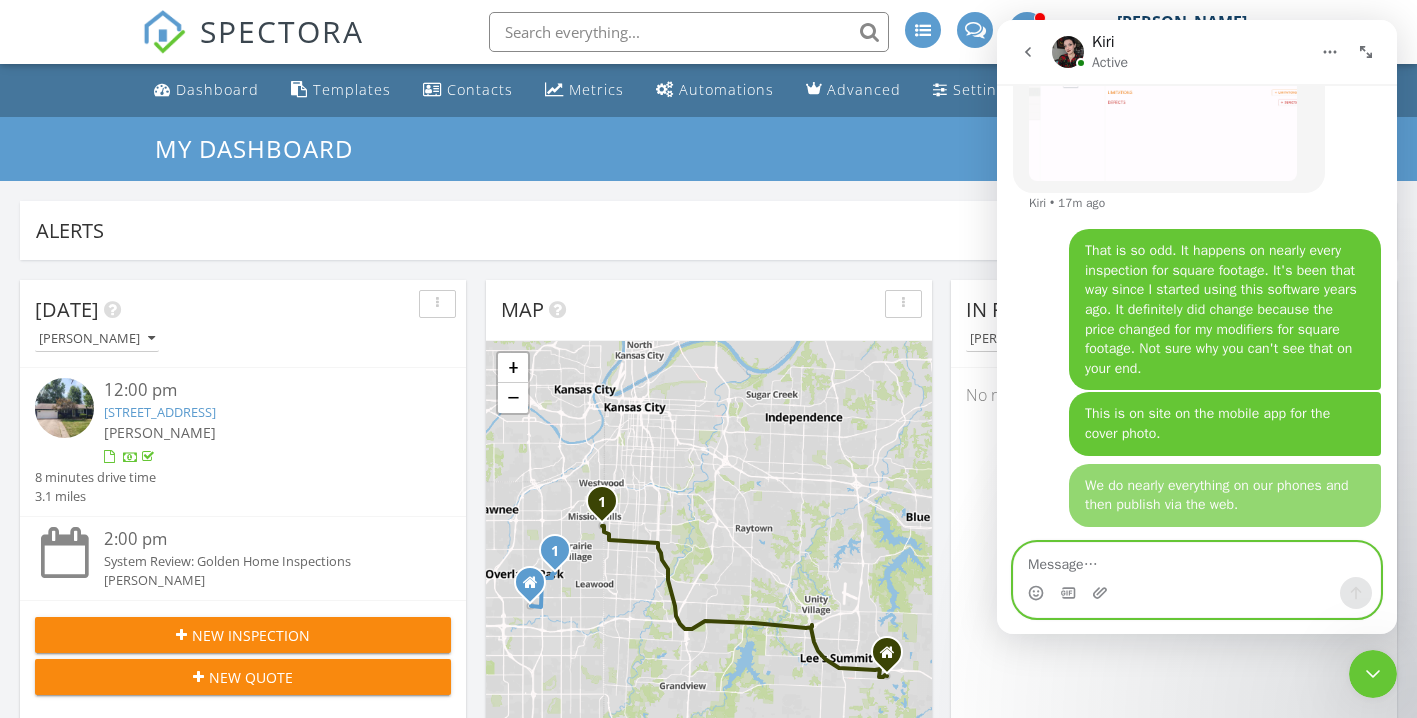 scroll, scrollTop: 7821, scrollLeft: 0, axis: vertical 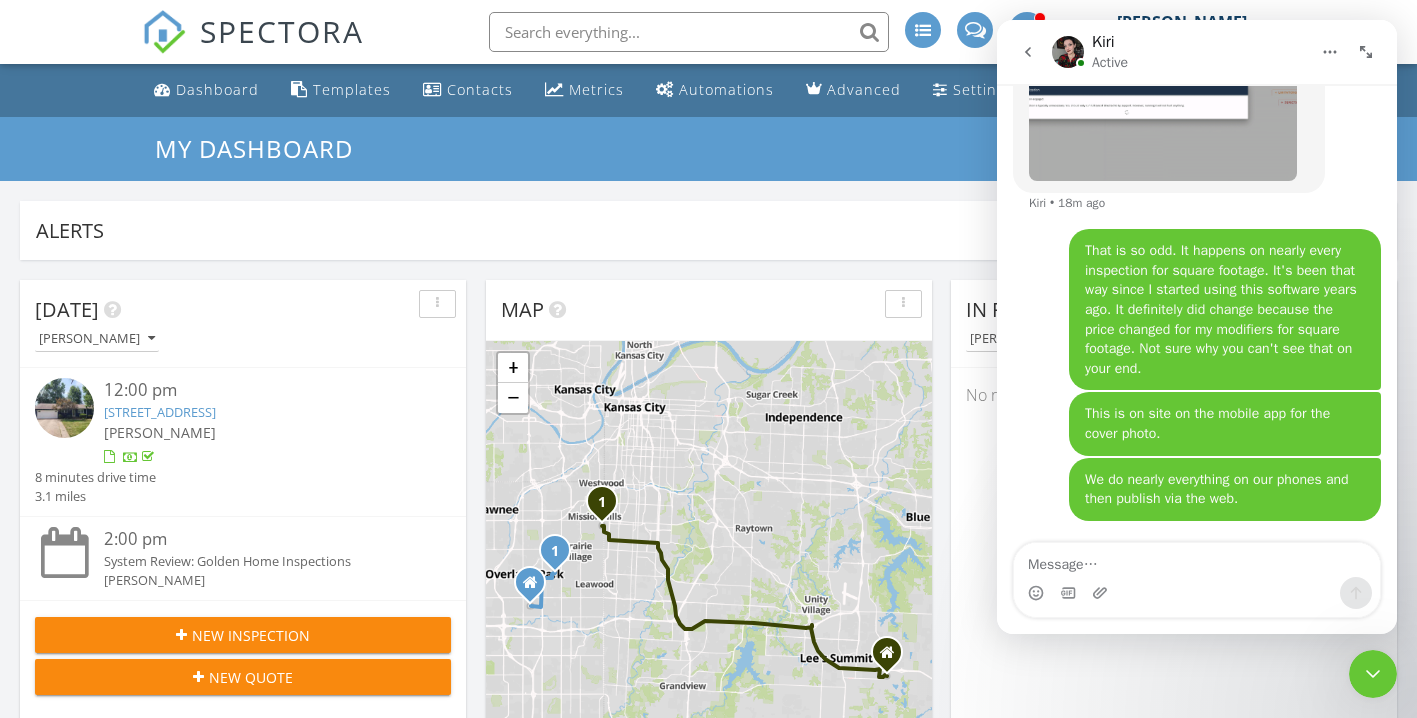 click 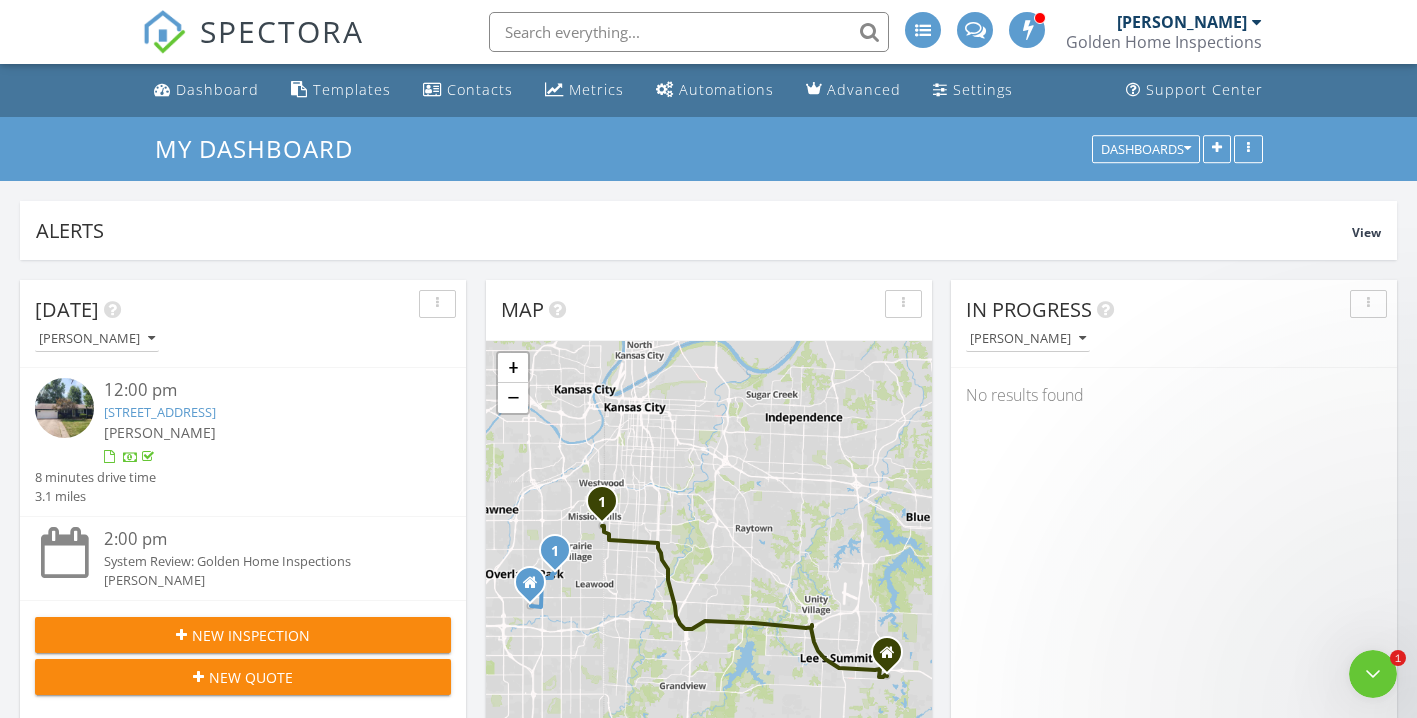 scroll, scrollTop: 0, scrollLeft: 0, axis: both 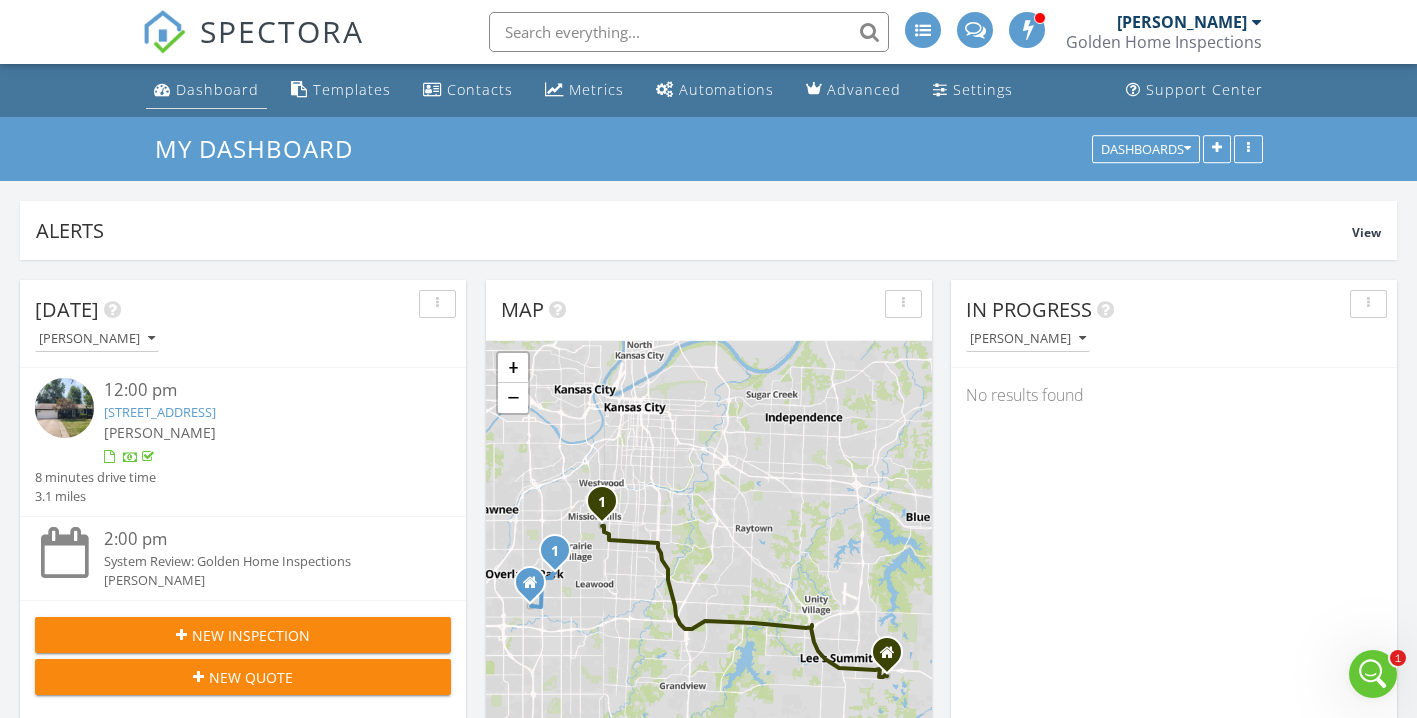 click on "Dashboard" at bounding box center (206, 90) 